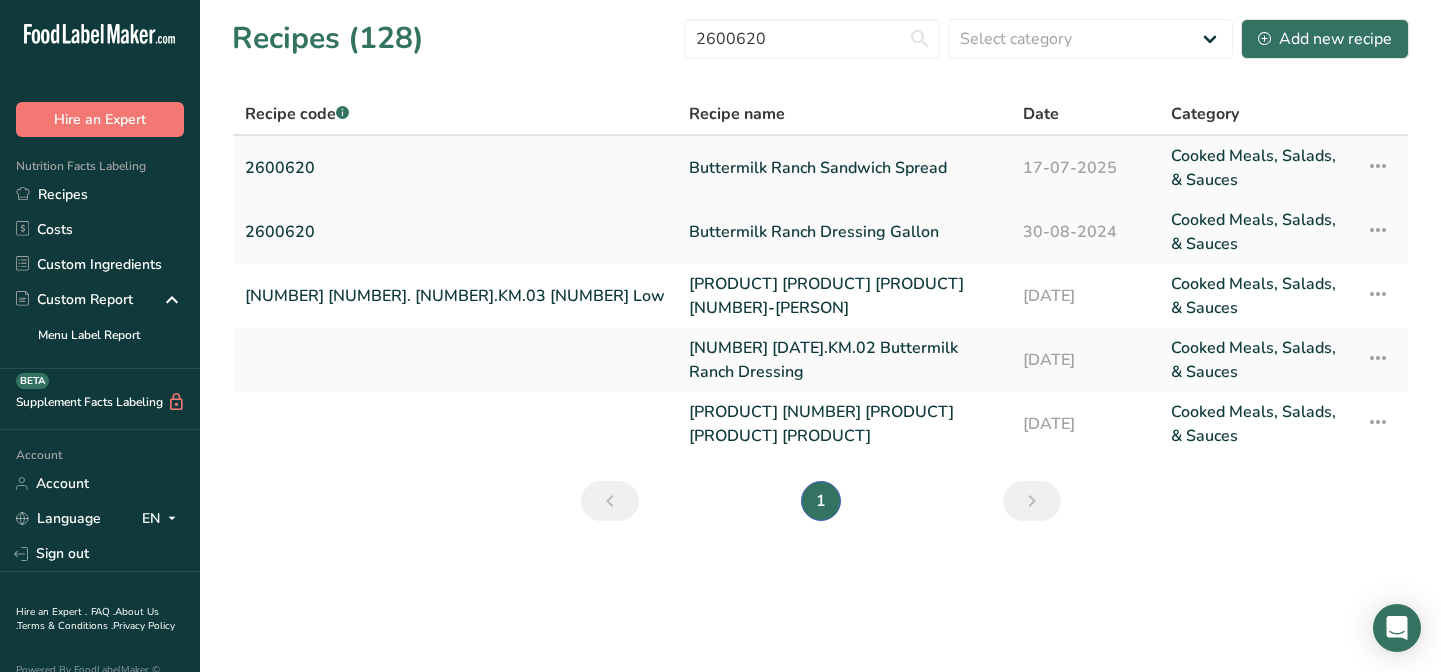 scroll, scrollTop: 0, scrollLeft: 0, axis: both 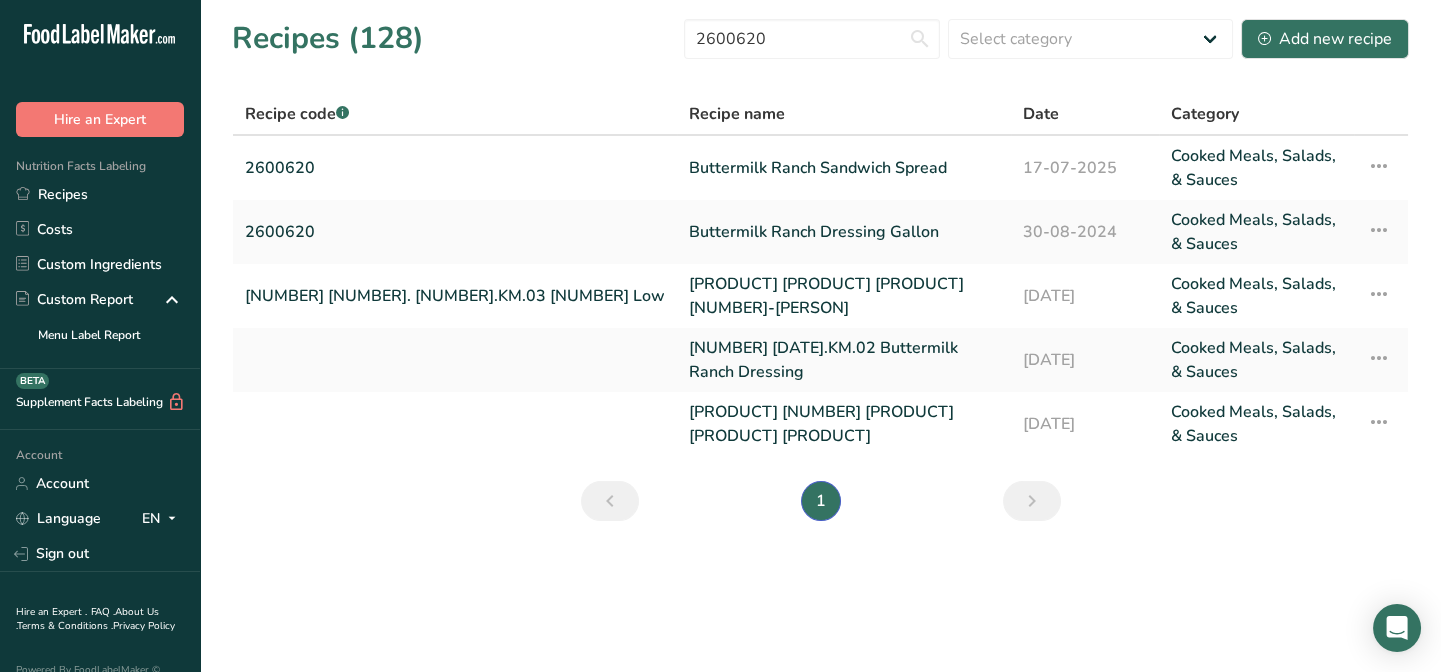 drag, startPoint x: 71, startPoint y: 202, endPoint x: 758, endPoint y: 59, distance: 701.72504 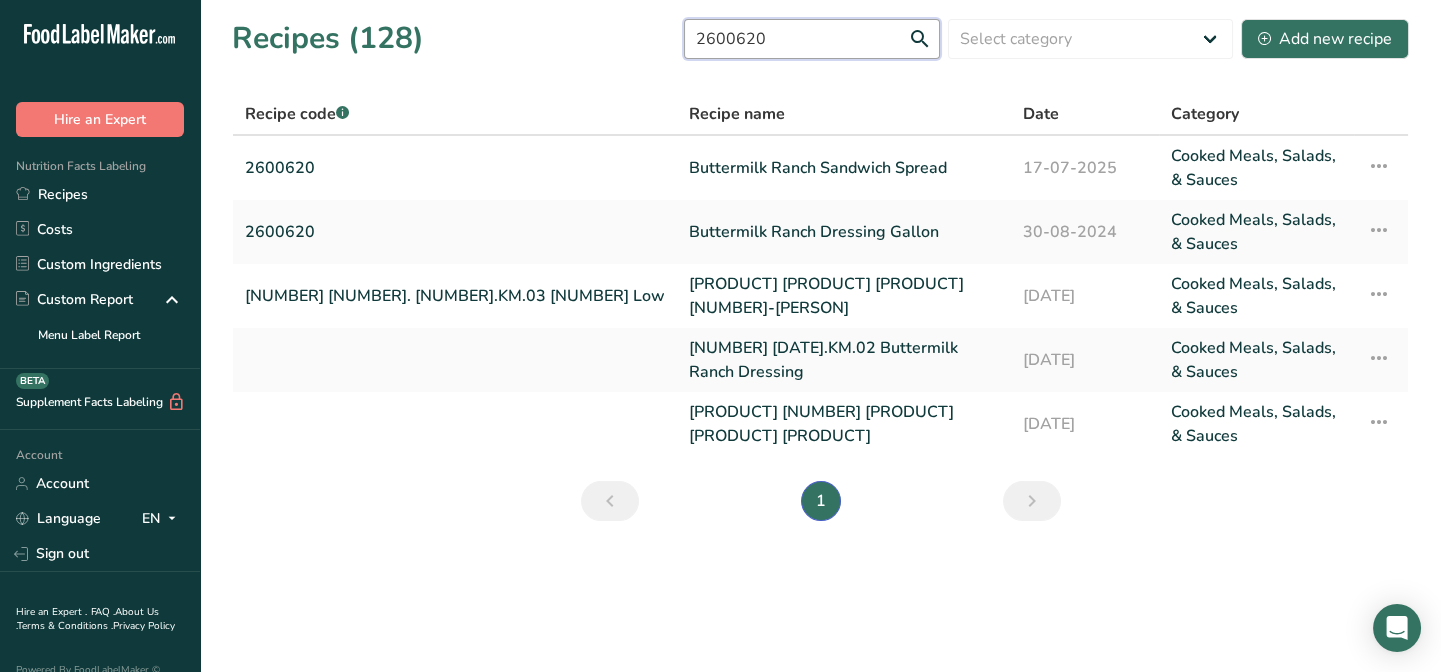 drag, startPoint x: 799, startPoint y: 36, endPoint x: 750, endPoint y: 41, distance: 49.25444 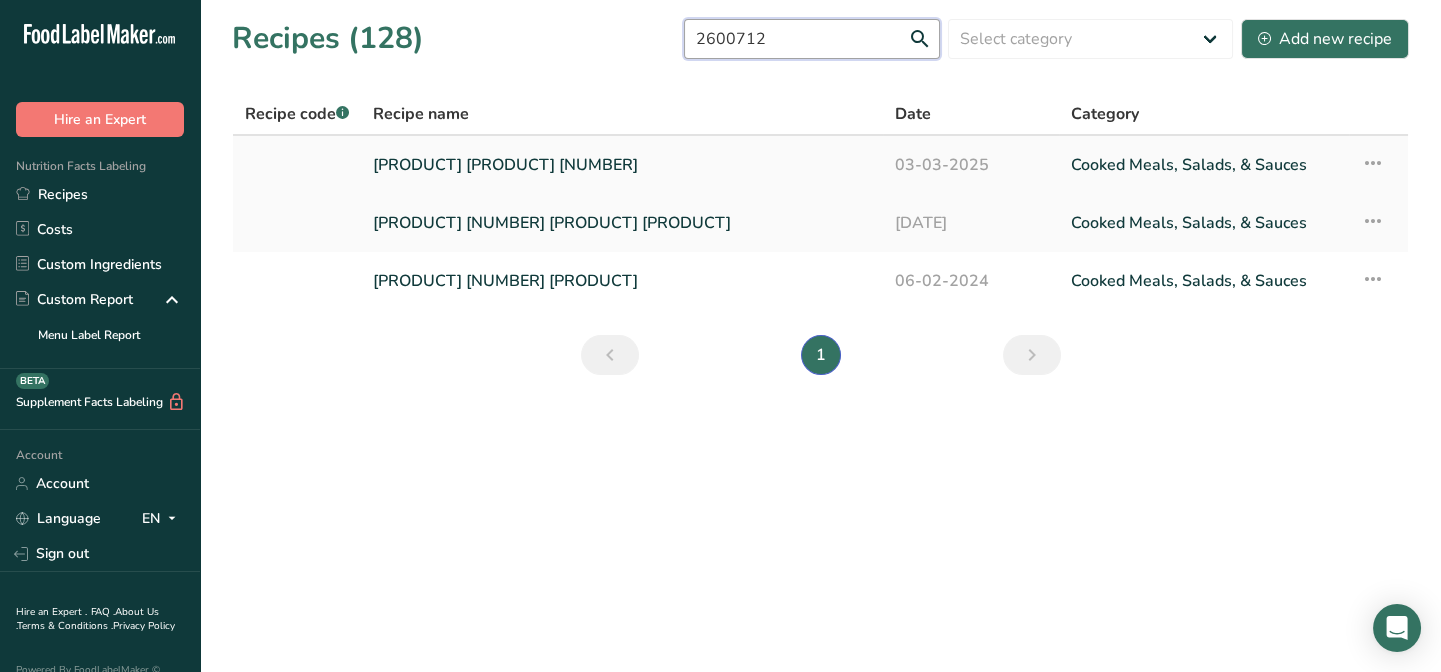 type on "2600712" 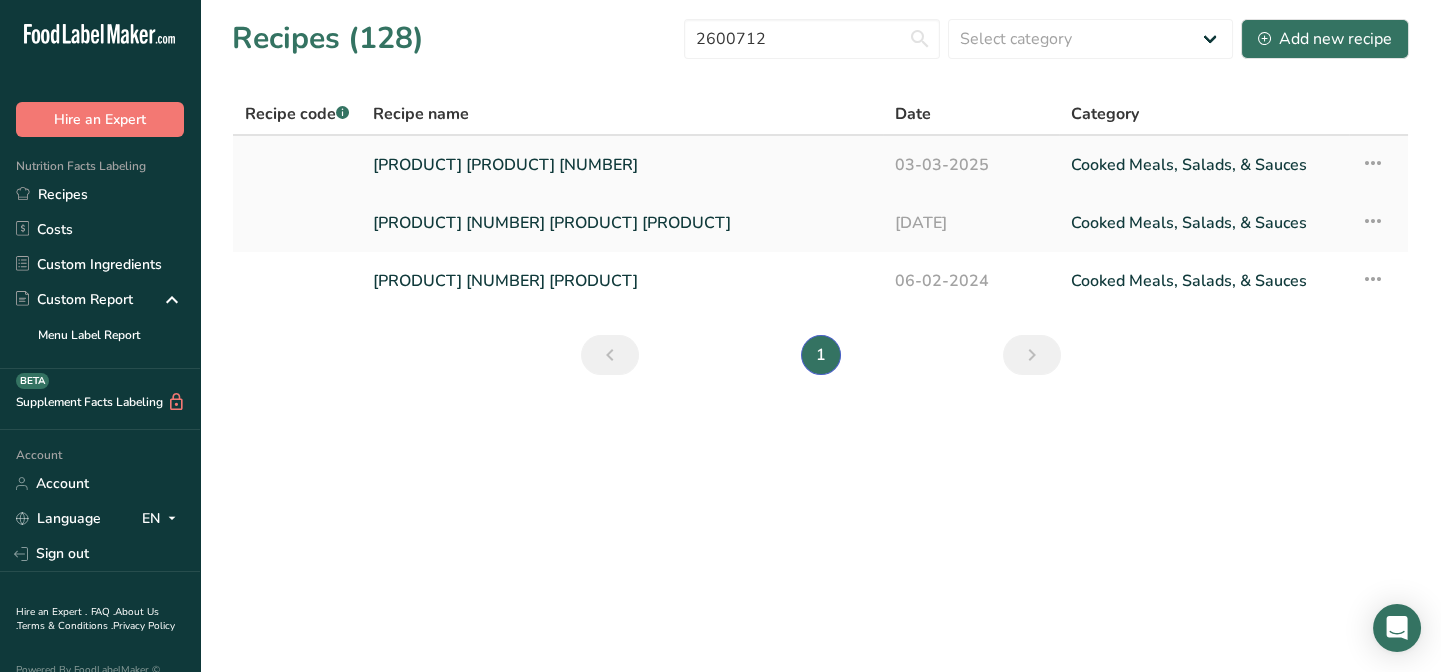 click on "[PRODUCT] [PRODUCT] [NUMBER]" at bounding box center (622, 165) 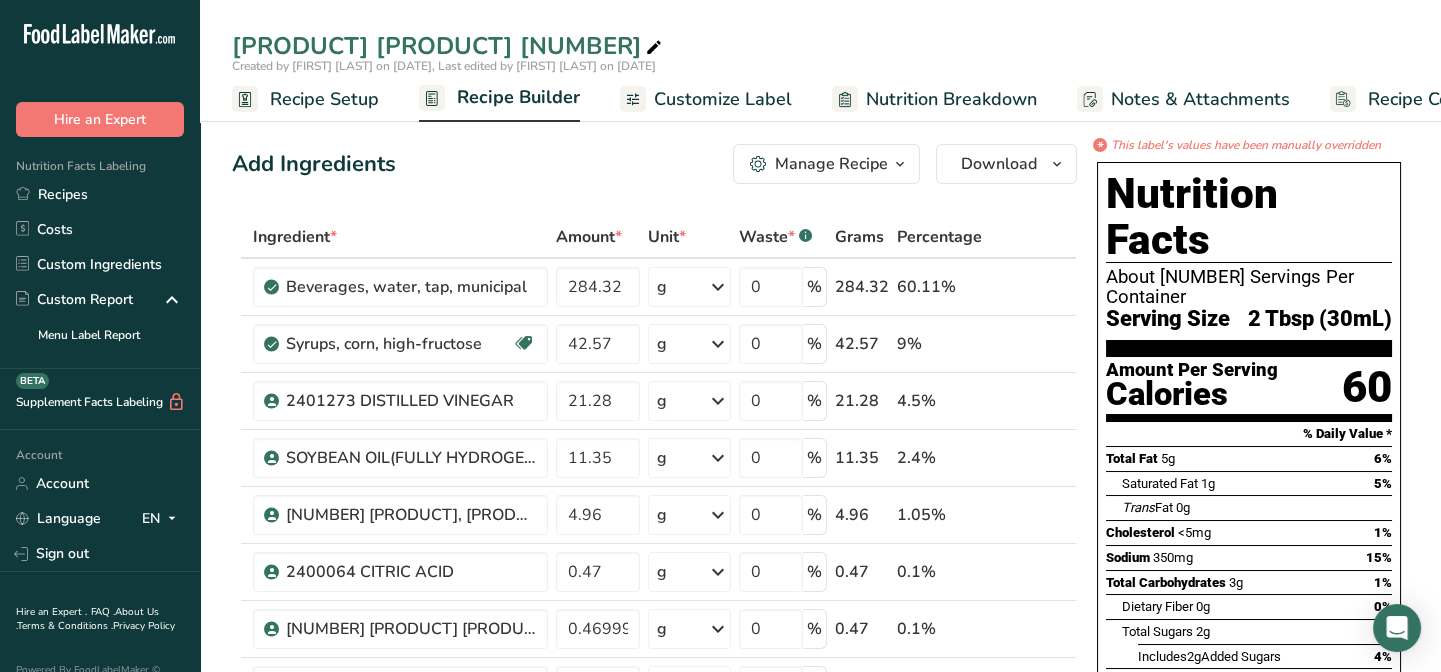click on "Recipe Builder" at bounding box center [518, 97] 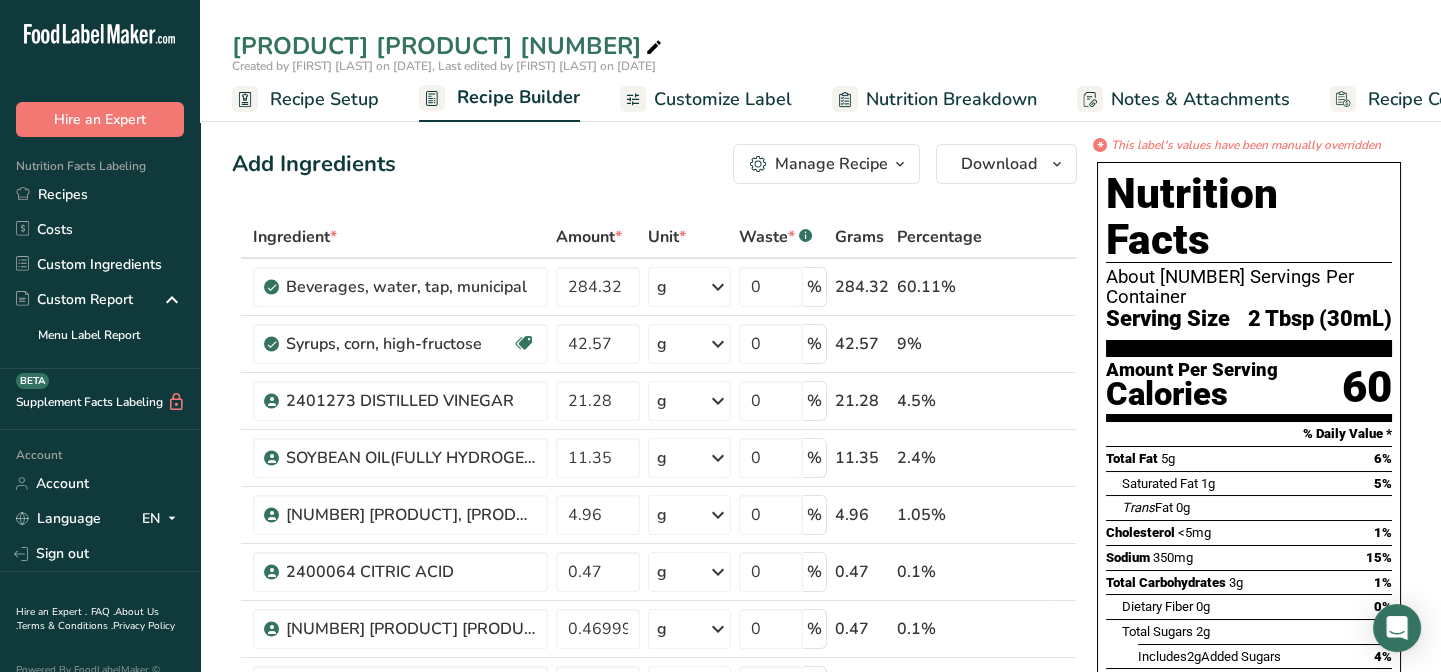 scroll, scrollTop: 0, scrollLeft: 80, axis: horizontal 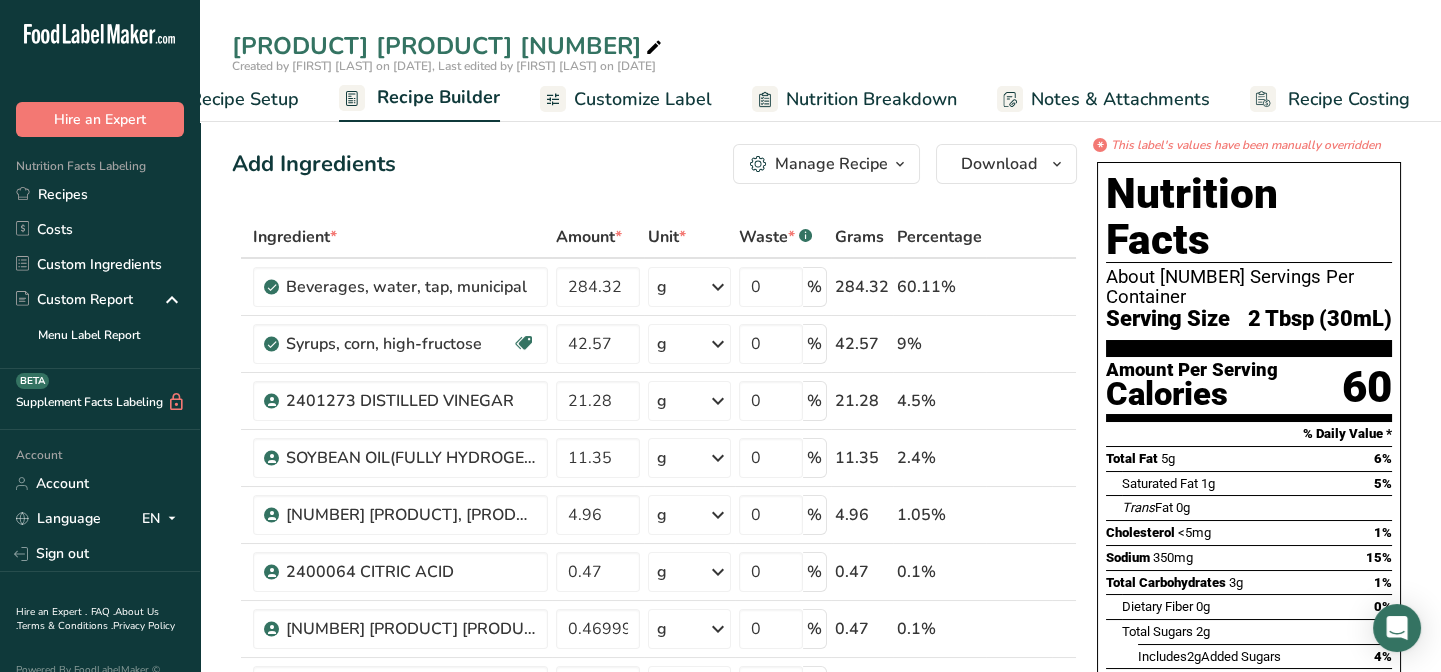 click on "Recipe Builder" at bounding box center (438, 97) 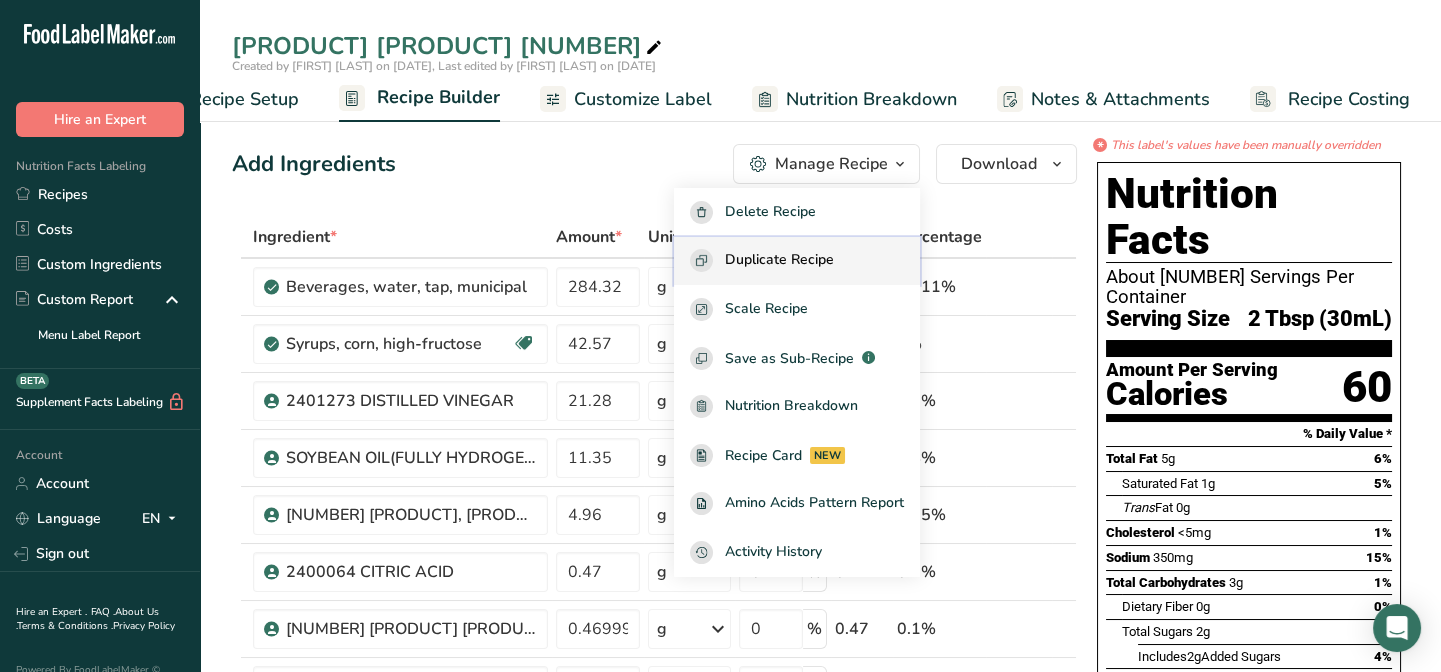 click on "Duplicate Recipe" at bounding box center [779, 260] 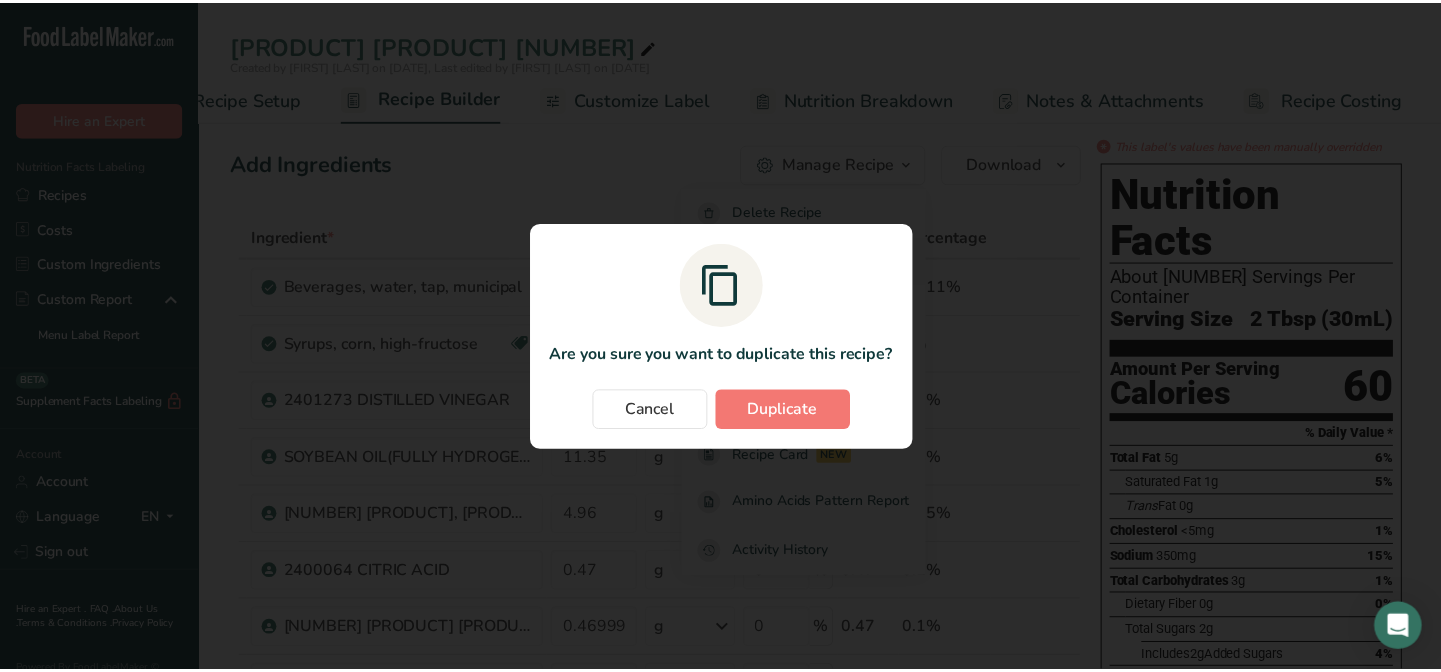 scroll, scrollTop: 0, scrollLeft: 66, axis: horizontal 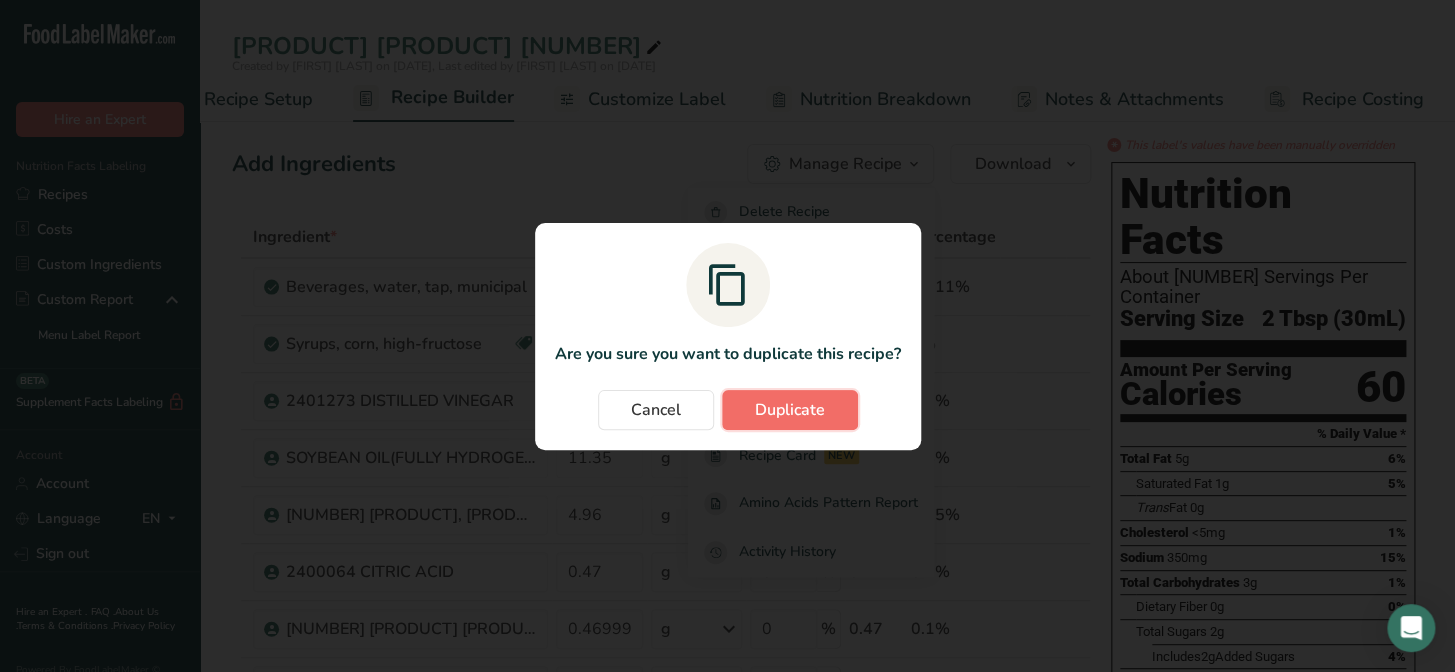 click on "Duplicate" at bounding box center (790, 410) 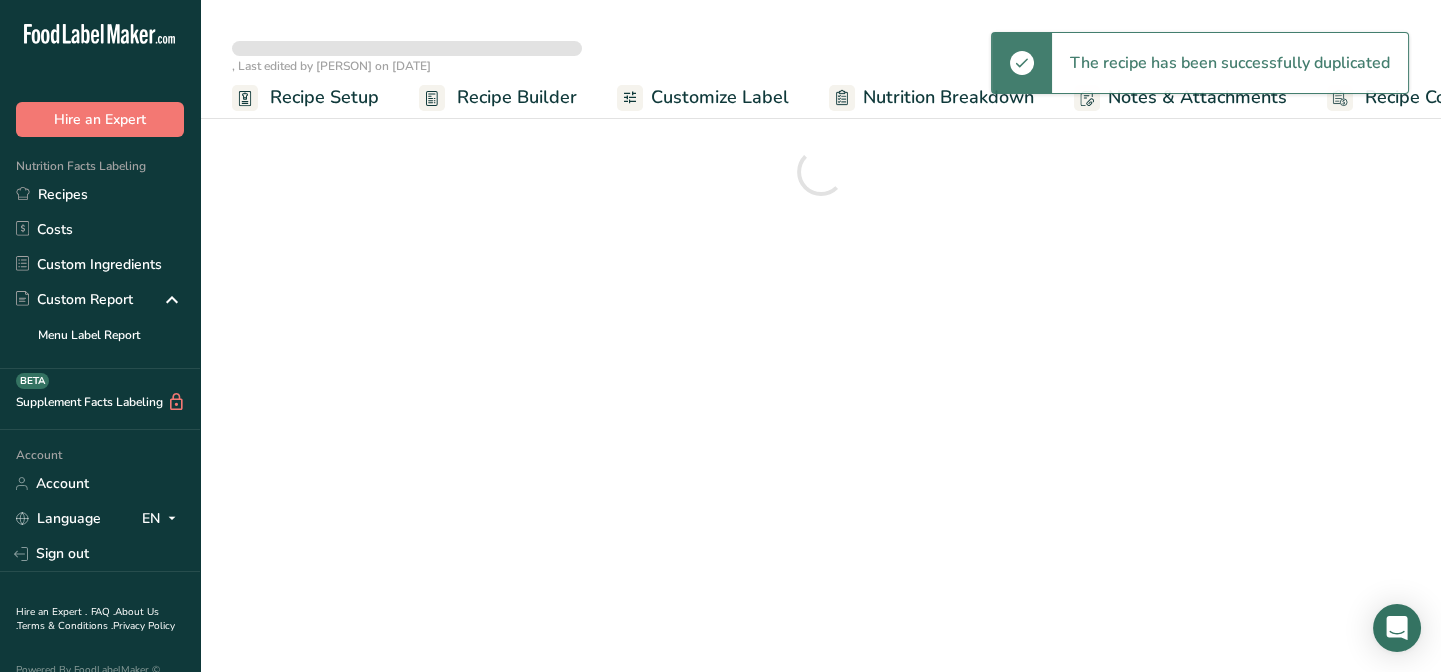 click on "Recipe Setup" at bounding box center (324, 97) 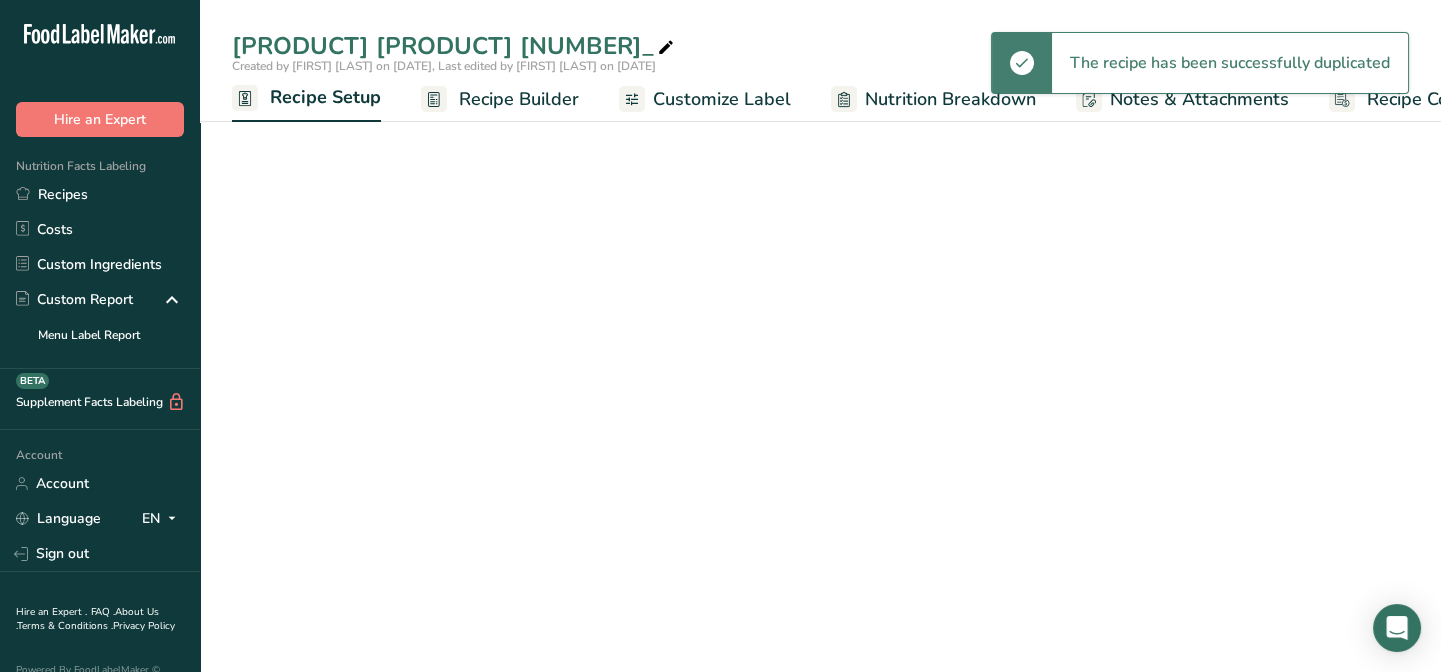 select on "22" 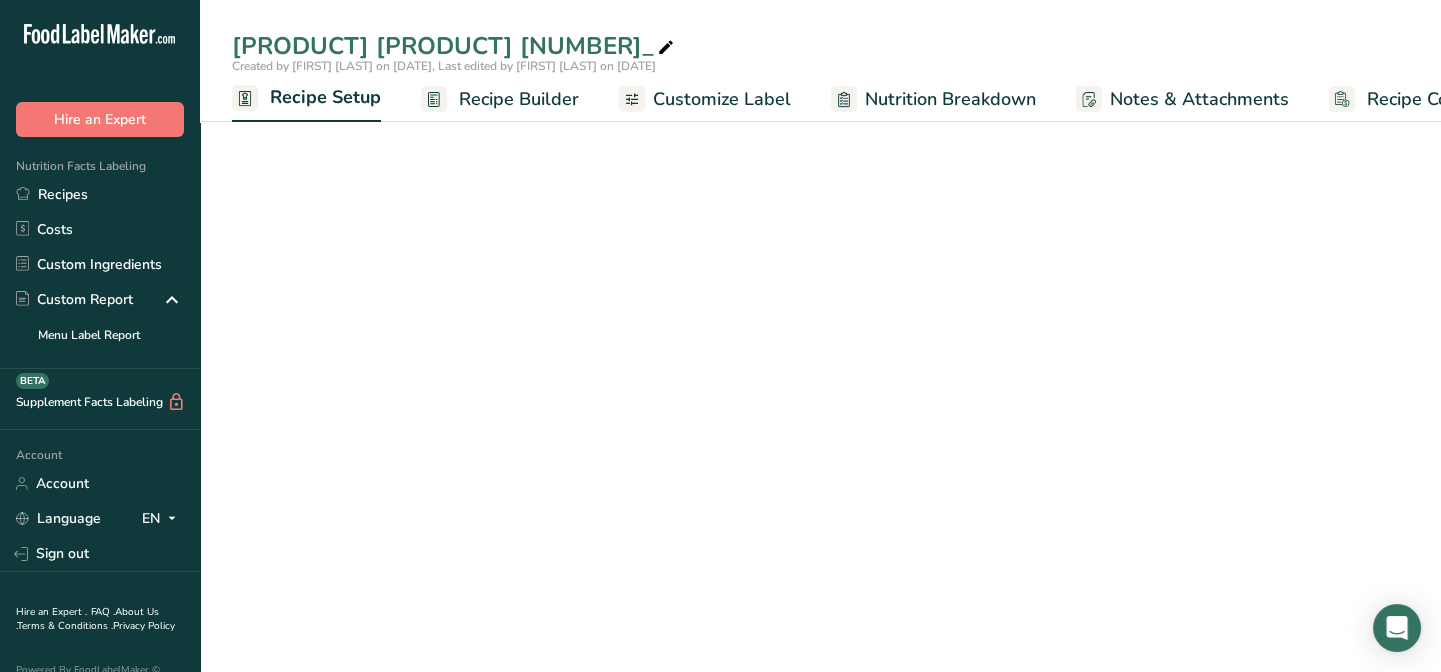 scroll, scrollTop: 0, scrollLeft: 6, axis: horizontal 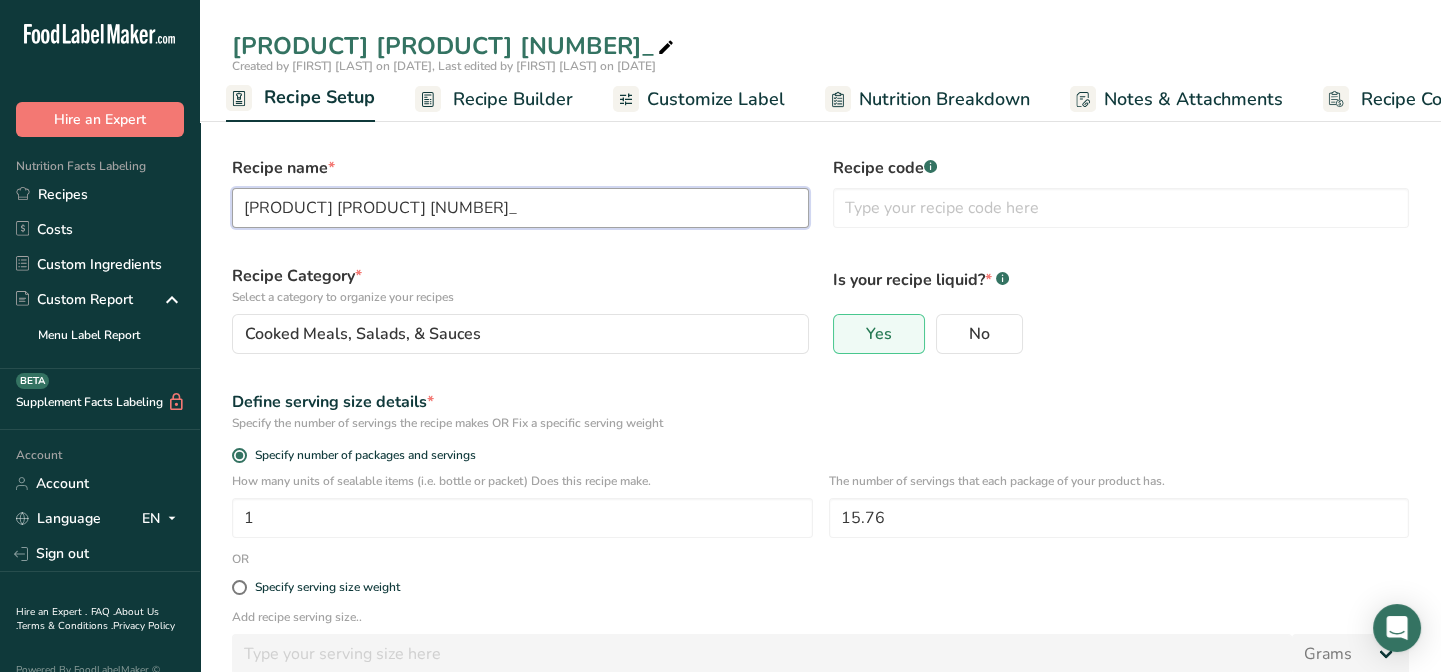 click on "[PRODUCT] [PRODUCT] [NUMBER]_" at bounding box center [520, 208] 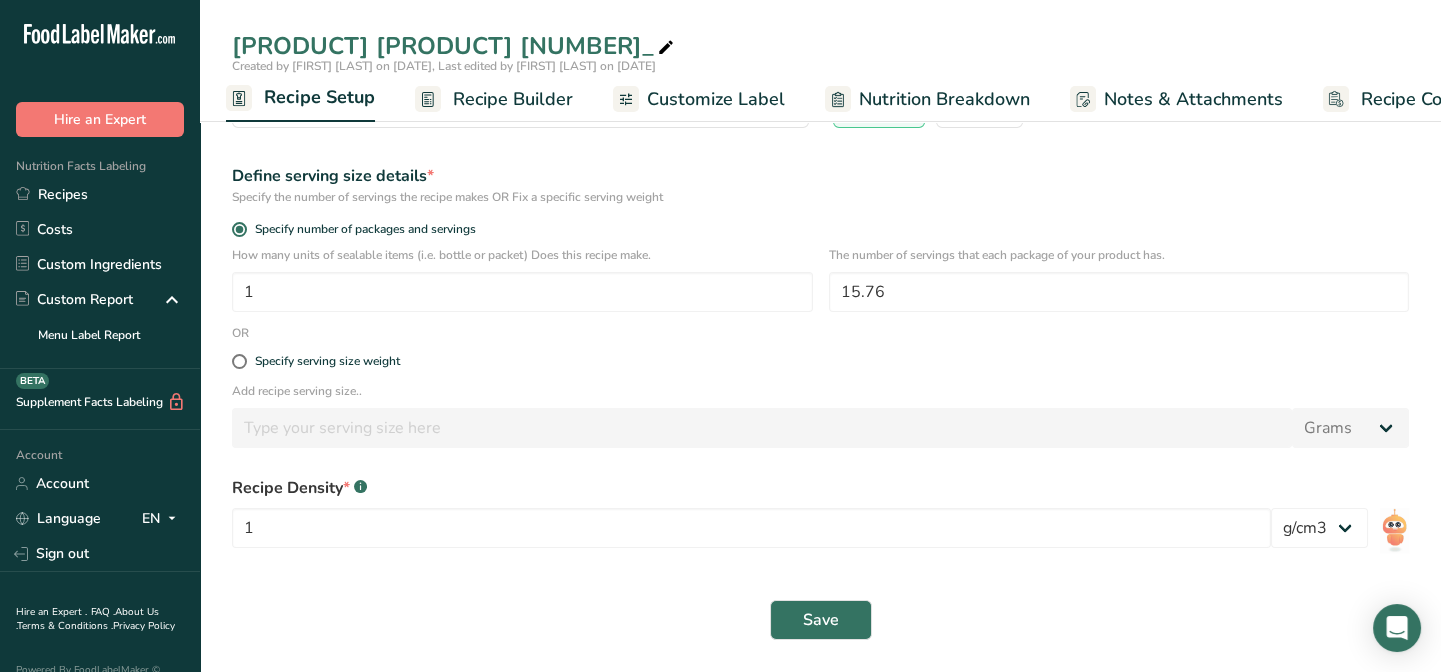 scroll, scrollTop: 228, scrollLeft: 0, axis: vertical 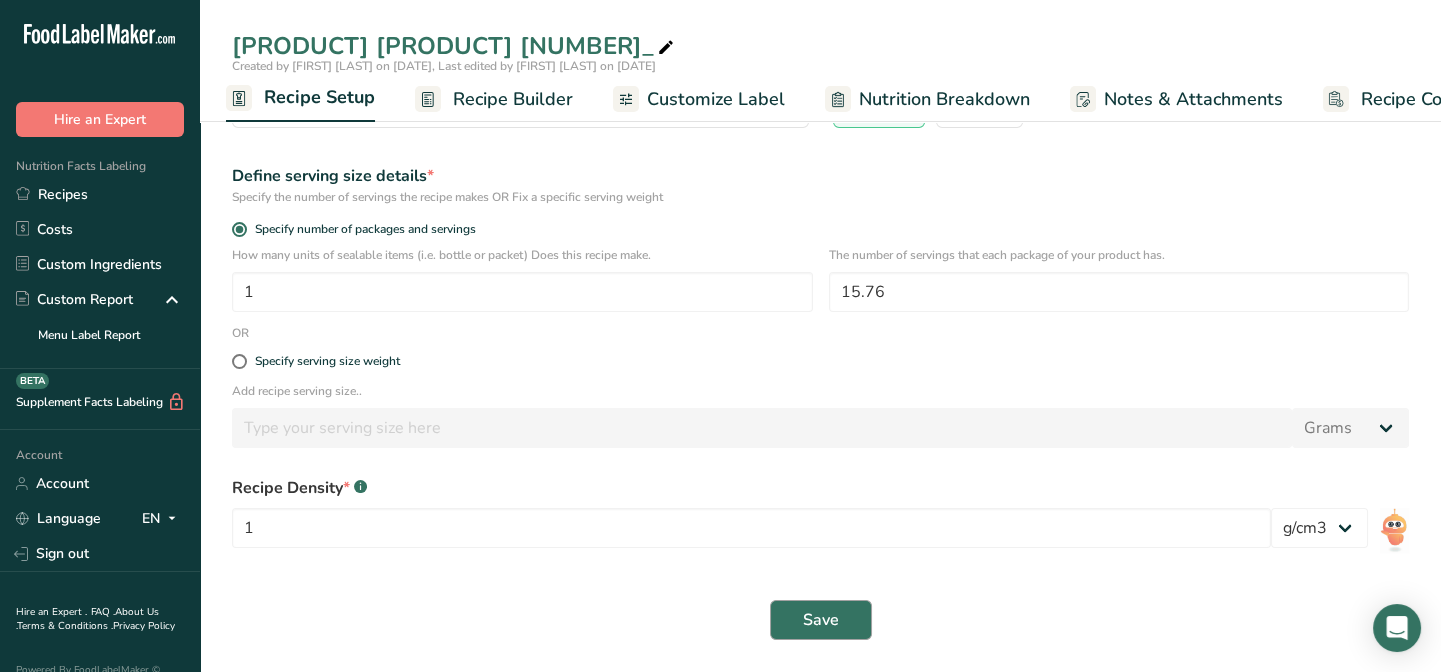 type on "CAESAR DRESSING REVISED [NUMBER] Chile" 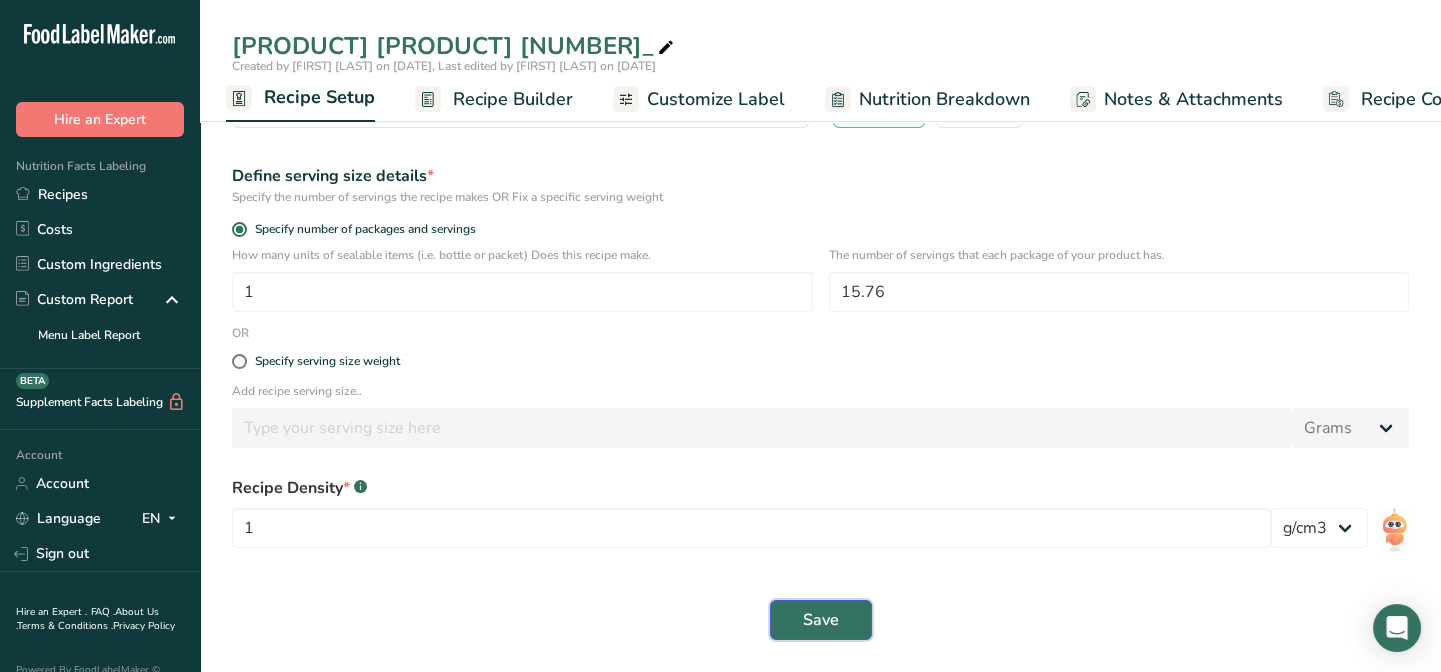 click on "Save" at bounding box center [821, 620] 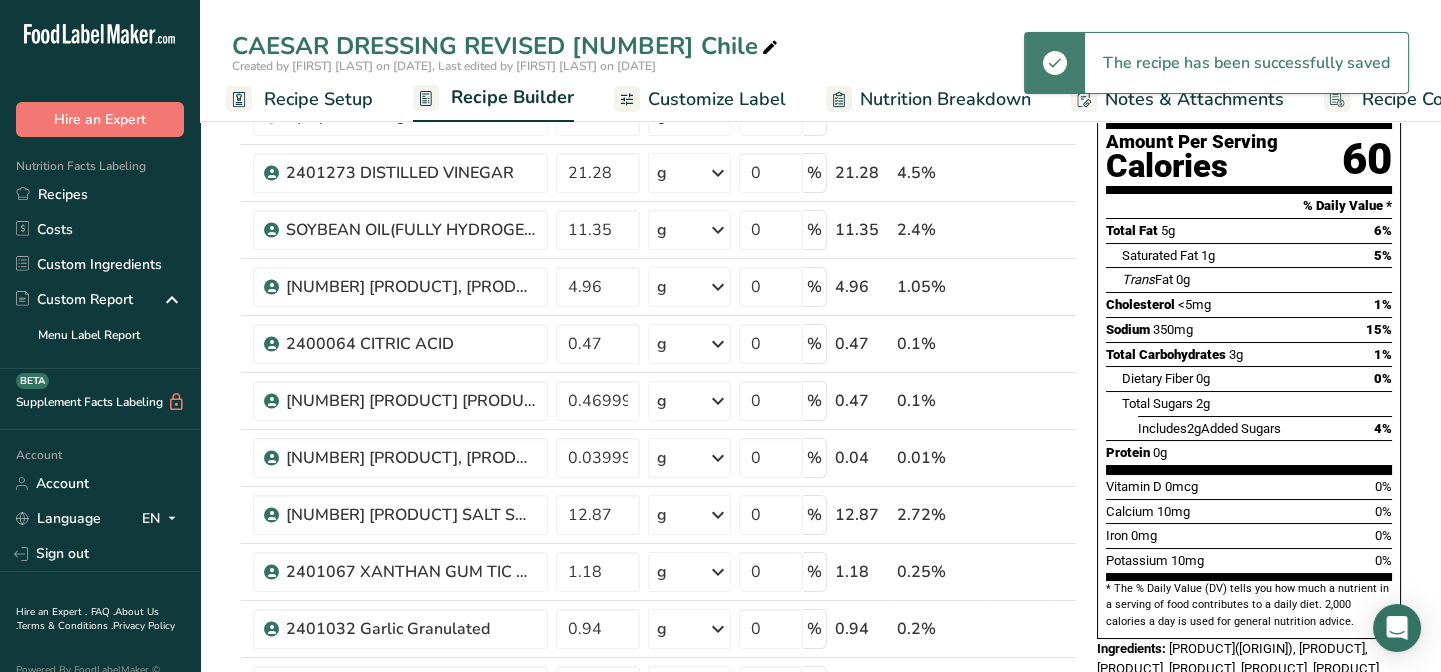 scroll, scrollTop: 0, scrollLeft: 0, axis: both 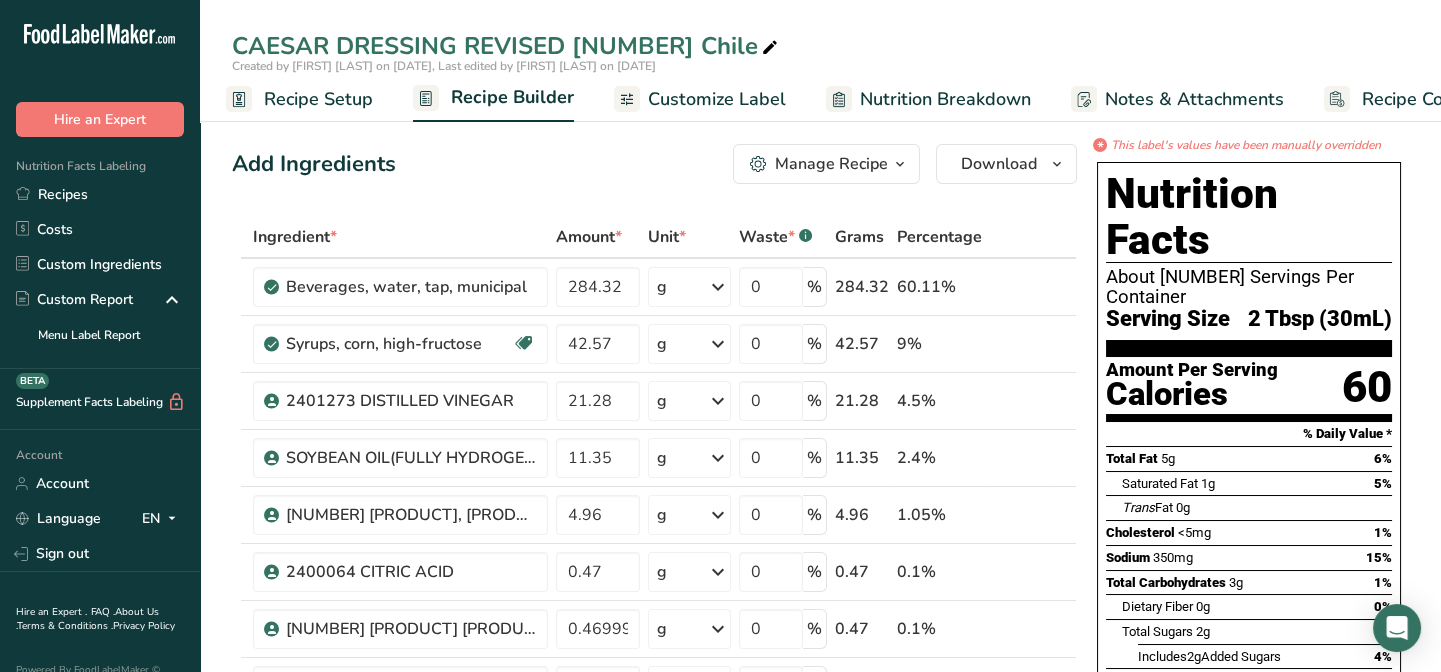 click on "Nutrition Breakdown" at bounding box center (945, 99) 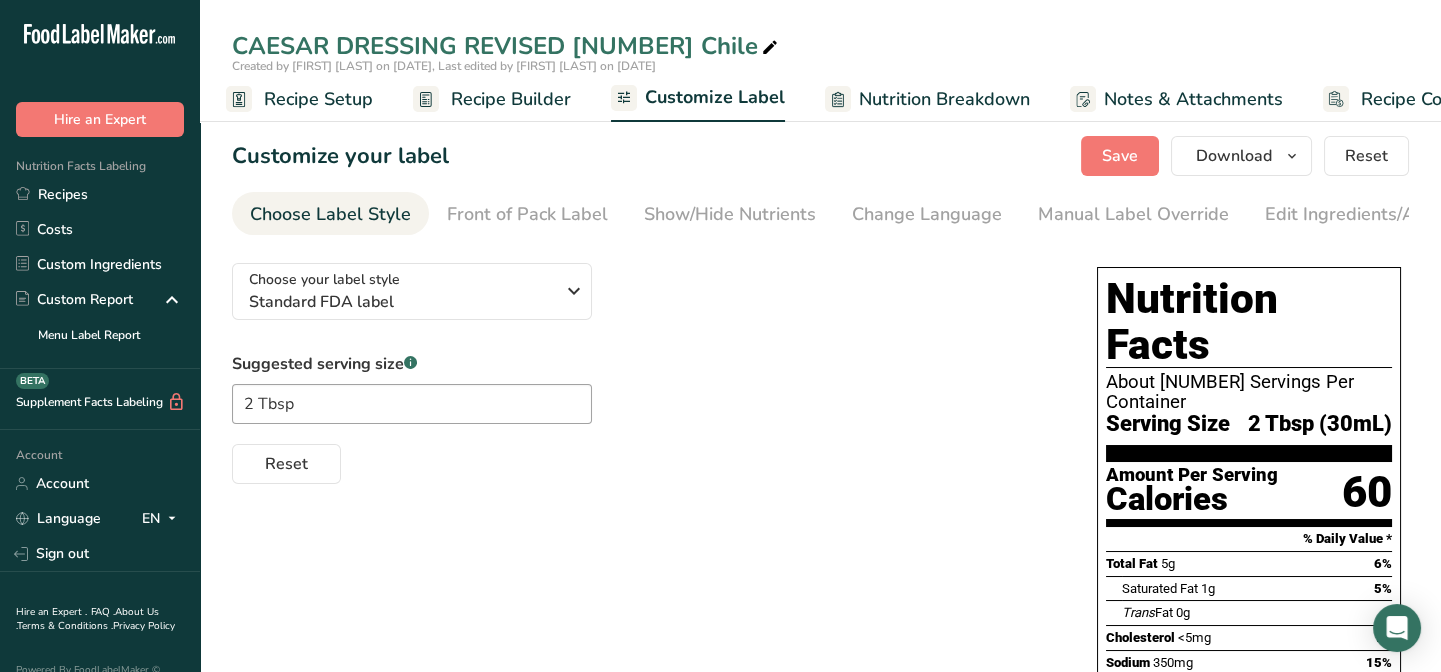 scroll, scrollTop: 0, scrollLeft: 80, axis: horizontal 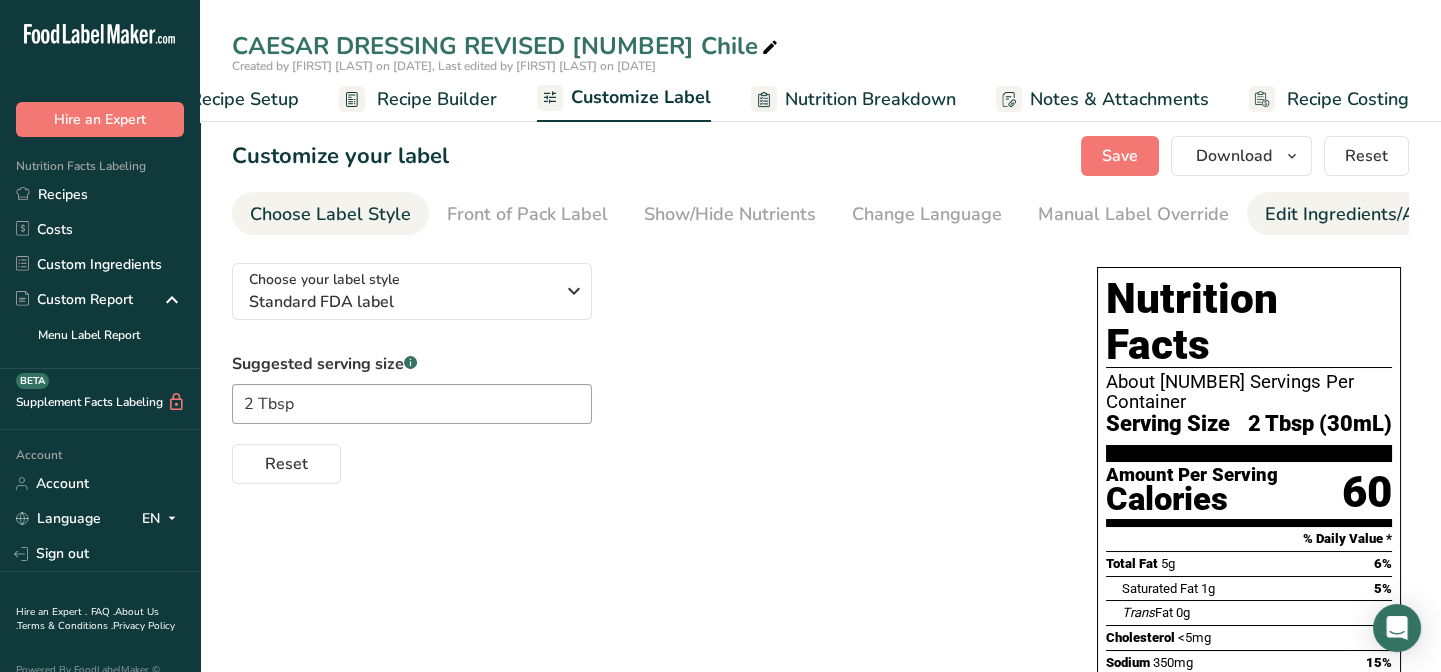 click on "Edit Ingredients/Allergens List" at bounding box center [1392, 214] 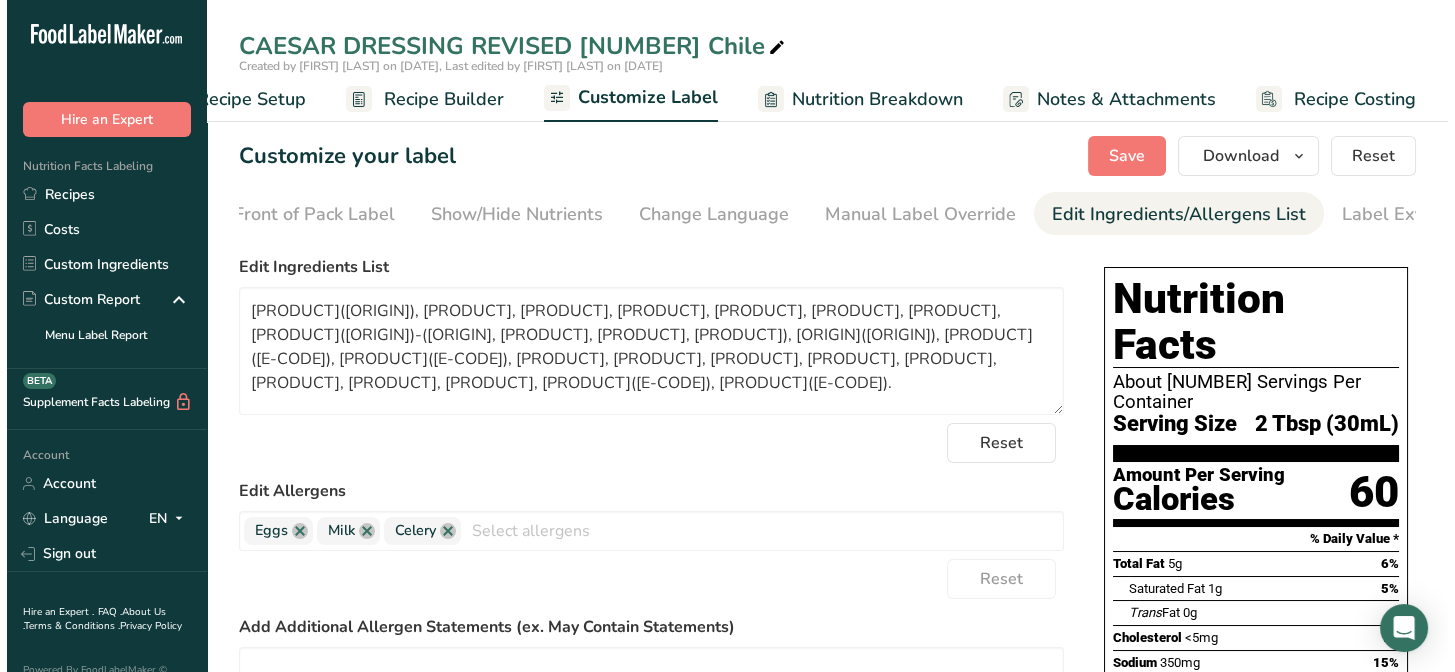 scroll, scrollTop: 0, scrollLeft: 275, axis: horizontal 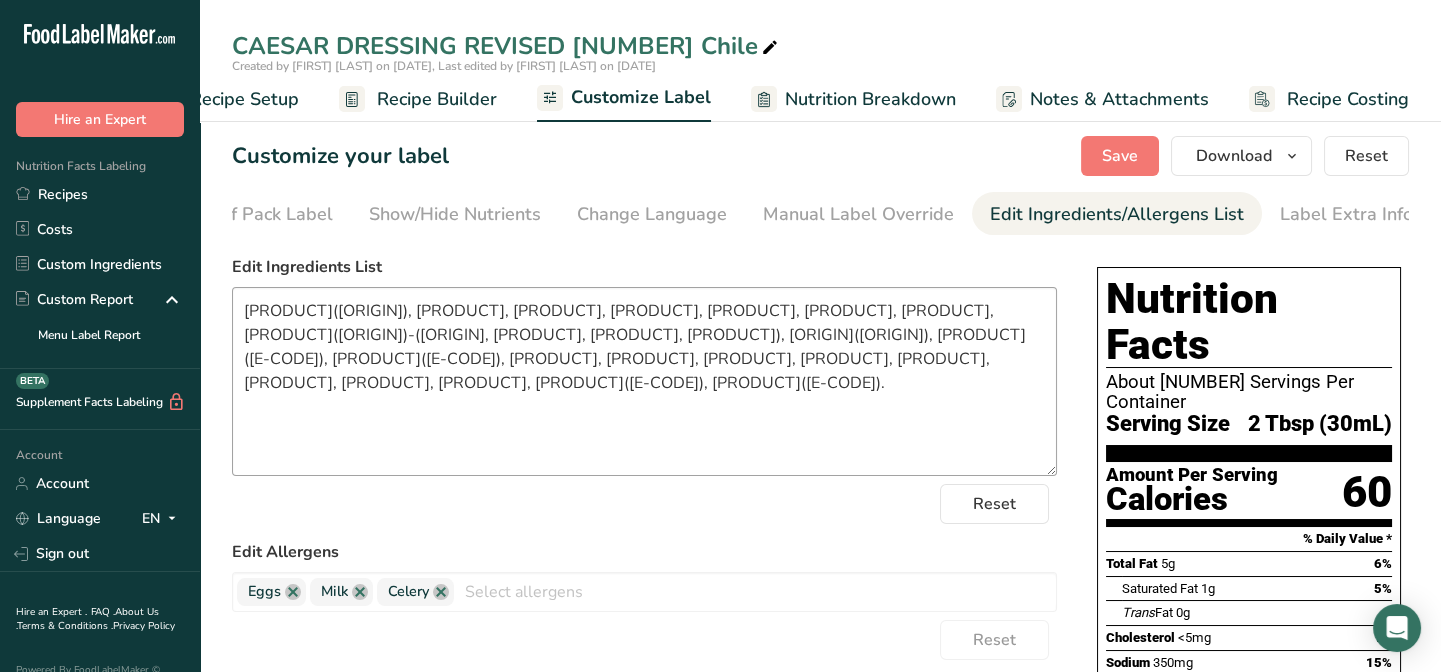 drag, startPoint x: 1050, startPoint y: 415, endPoint x: 1055, endPoint y: 476, distance: 61.204575 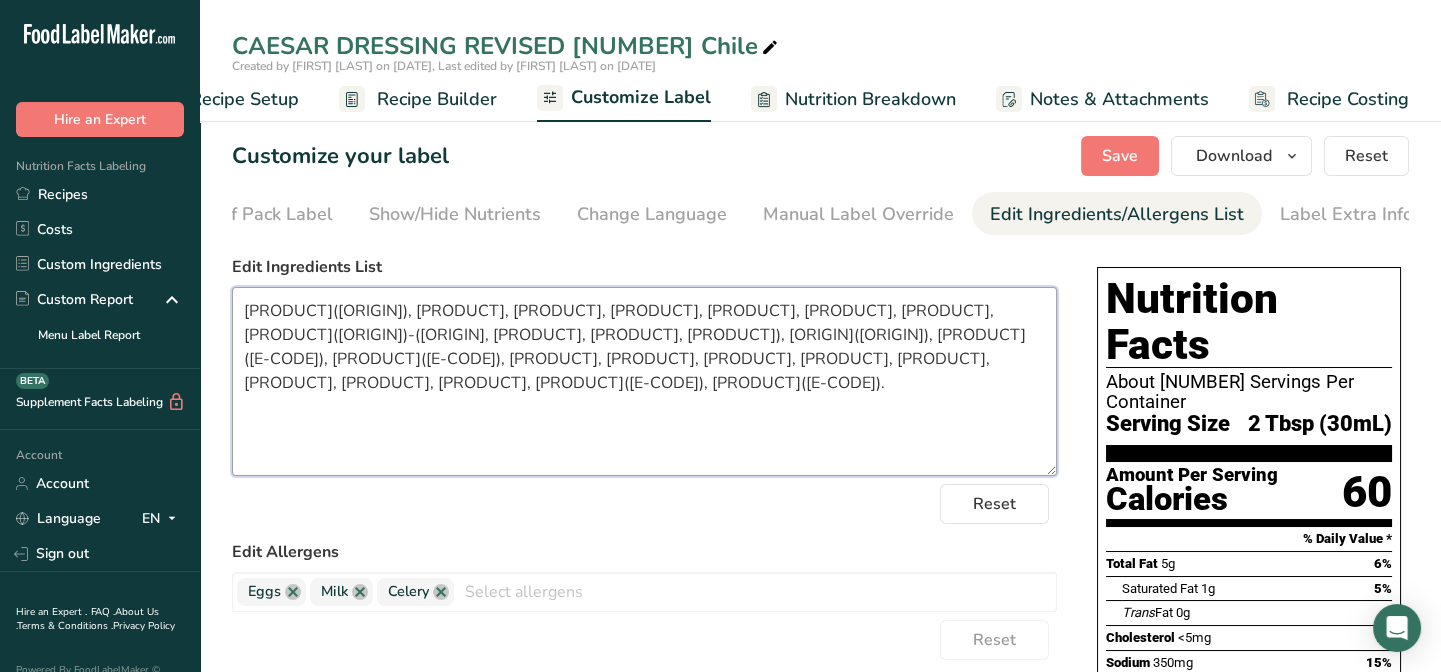click on "[PRODUCT]([ORIGIN]), [PRODUCT], [PRODUCT], [PRODUCT], [PRODUCT], [PRODUCT], [PRODUCT], [PRODUCT]([ORIGIN])-([ORIGIN], [PRODUCT], [PRODUCT], [PRODUCT]), [ORIGIN]([ORIGIN]), [PRODUCT]([E-CODE]), [PRODUCT]([E-CODE]), [PRODUCT], [PRODUCT], [PRODUCT], [PRODUCT], [PRODUCT], [PRODUCT], [PRODUCT], [PRODUCT], [PRODUCT]([E-CODE]), [PRODUCT]([E-CODE])." at bounding box center (644, 381) 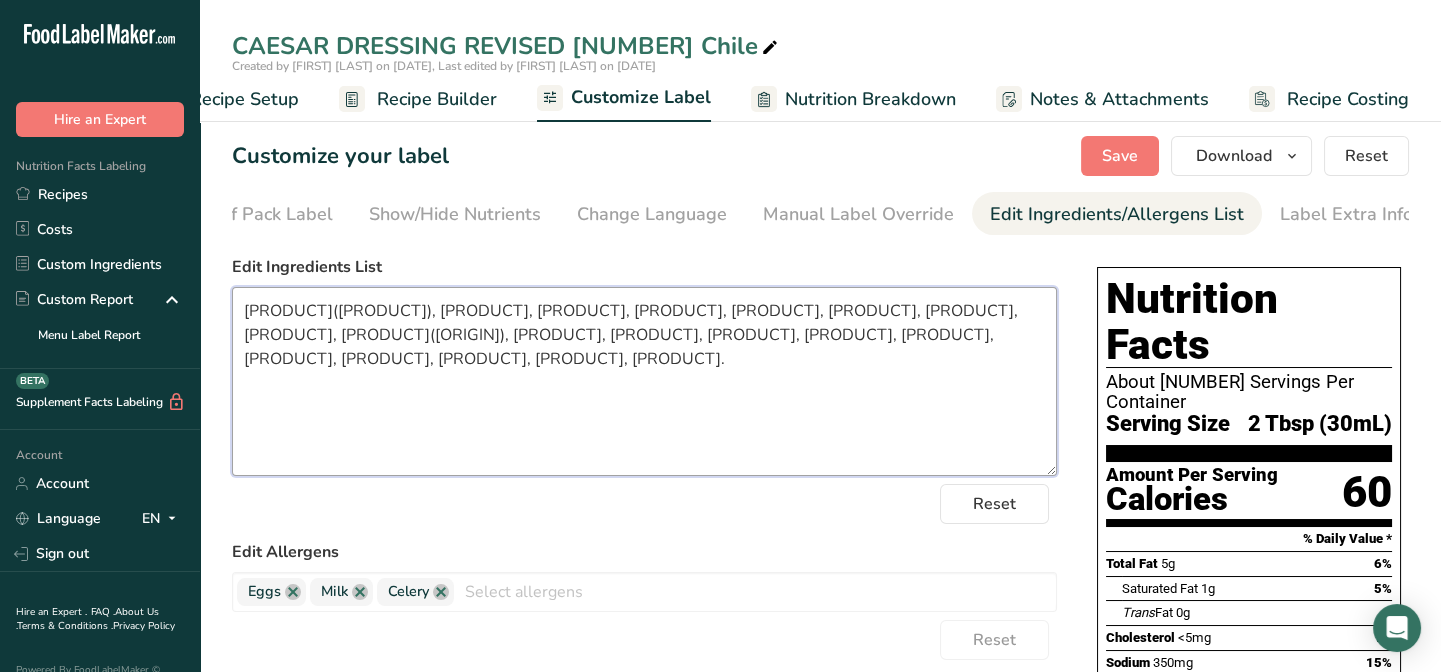 click on "[PRODUCT]([PRODUCT]), [PRODUCT], [PRODUCT], [PRODUCT], [PRODUCT], [PRODUCT], [PRODUCT], [PRODUCT], [PRODUCT]([ORIGIN]), [PRODUCT], [PRODUCT], [PRODUCT], [PRODUCT], [PRODUCT], [PRODUCT], [PRODUCT], [PRODUCT], [PRODUCT], [PRODUCT]." at bounding box center (644, 381) 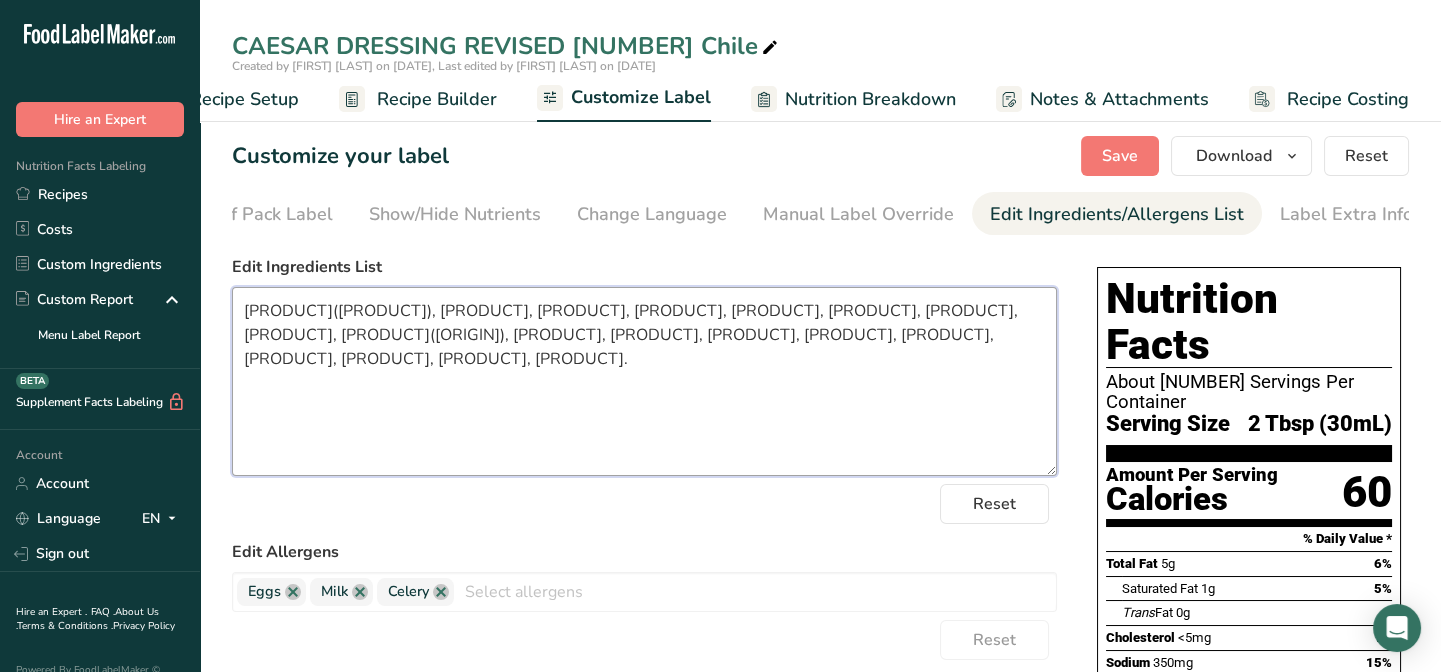 click on "[PRODUCT]([PRODUCT]), [PRODUCT], [PRODUCT], [PRODUCT], [PRODUCT], [PRODUCT], [PRODUCT], [PRODUCT], [PRODUCT]([ORIGIN]), [PRODUCT], [PRODUCT], [PRODUCT], [PRODUCT], [PRODUCT], [PRODUCT], [PRODUCT], [PRODUCT], [PRODUCT]." at bounding box center (644, 381) 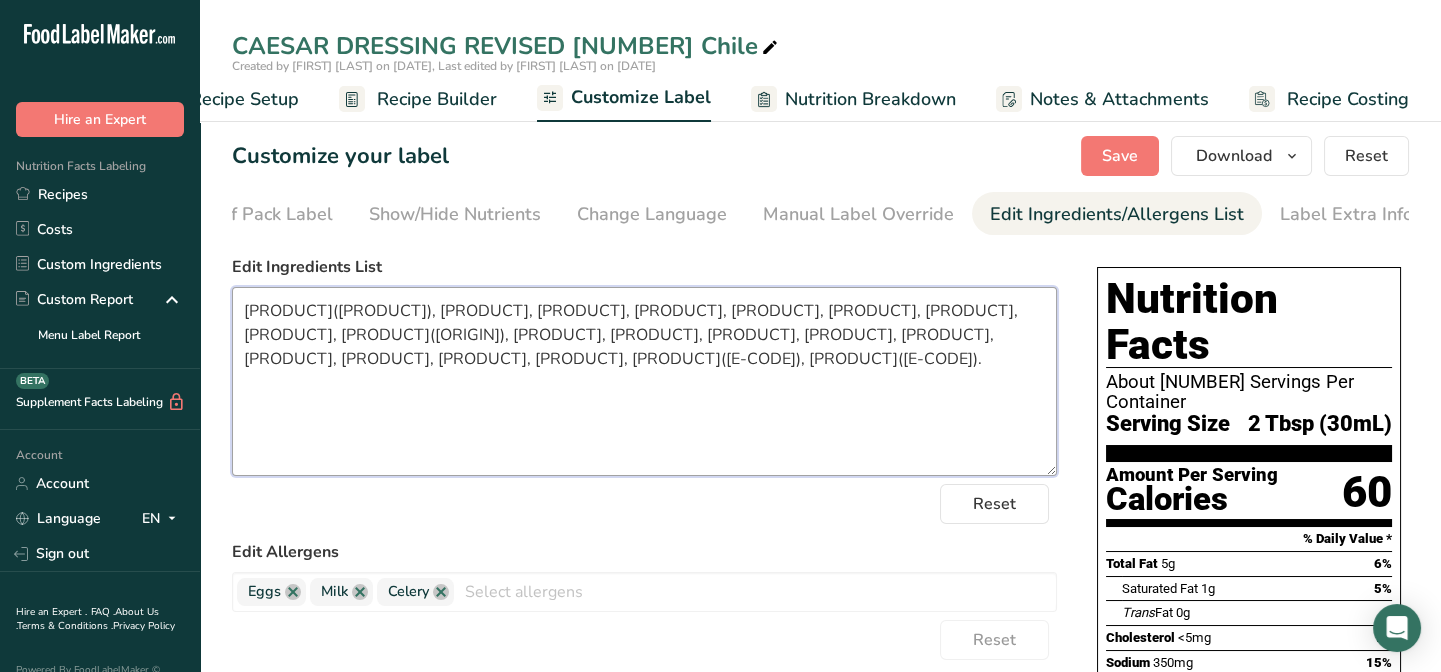 click on "[PRODUCT]([PRODUCT]), [PRODUCT], [PRODUCT], [PRODUCT], [PRODUCT], [PRODUCT], [PRODUCT], [PRODUCT], [PRODUCT]([ORIGIN]), [PRODUCT], [PRODUCT], [PRODUCT], [PRODUCT], [PRODUCT], [PRODUCT], [PRODUCT], [PRODUCT], [PRODUCT], [PRODUCT]([E-CODE]), [PRODUCT]([E-CODE])." at bounding box center (644, 381) 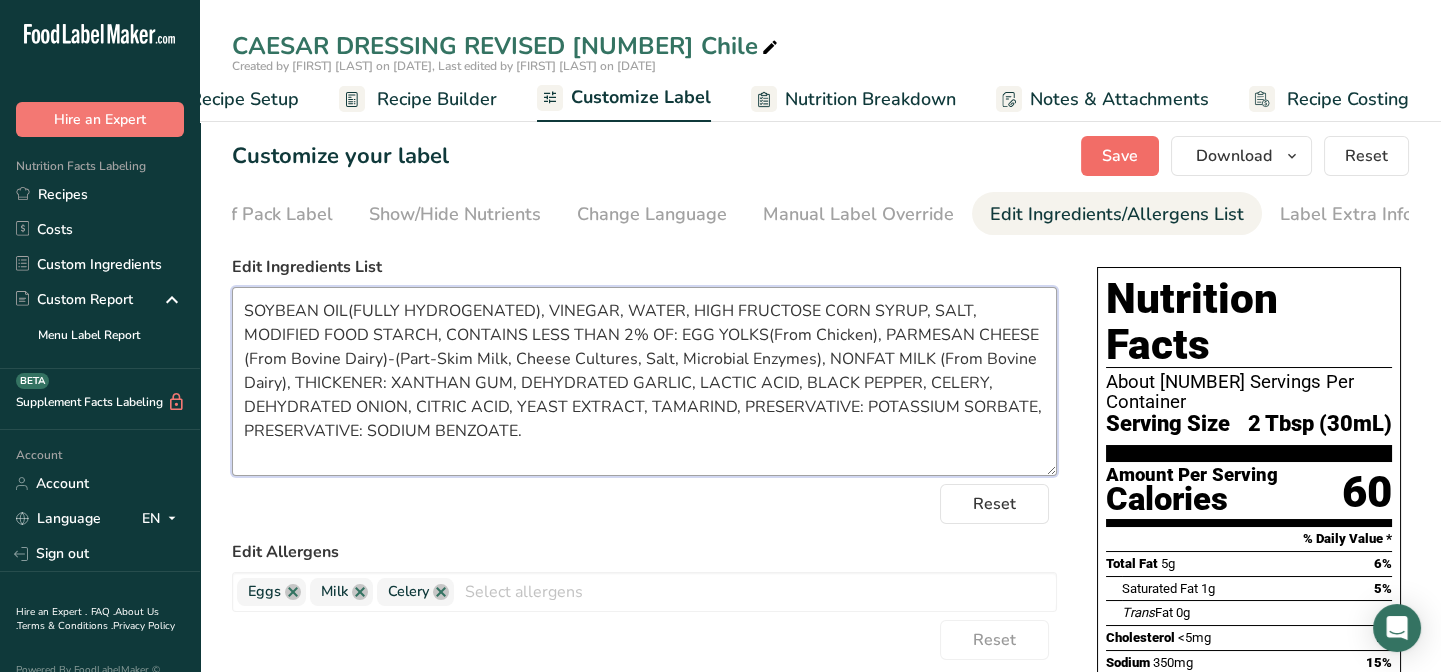 type on "SOYBEAN OIL(FULLY HYDROGENATED), VINEGAR, WATER, HIGH FRUCTOSE CORN SYRUP, SALT, MODIFIED FOOD STARCH, CONTAINS LESS THAN 2% OF: EGG YOLKS(From Chicken), PARMESAN CHEESE (From Bovine Dairy)-(Part-Skim Milk, Cheese Cultures, Salt, Microbial Enzymes), NONFAT MILK (From Bovine Dairy), THICKENER: XANTHAN GUM, DEHYDRATED GARLIC, LACTIC ACID, BLACK PEPPER, CELERY, DEHYDRATED ONION, CITRIC ACID, YEAST EXTRACT, TAMARIND, PRESERVATIVE: POTASSIUM SORBATE, PRESERVATIVE: SODIUM BENZOATE." 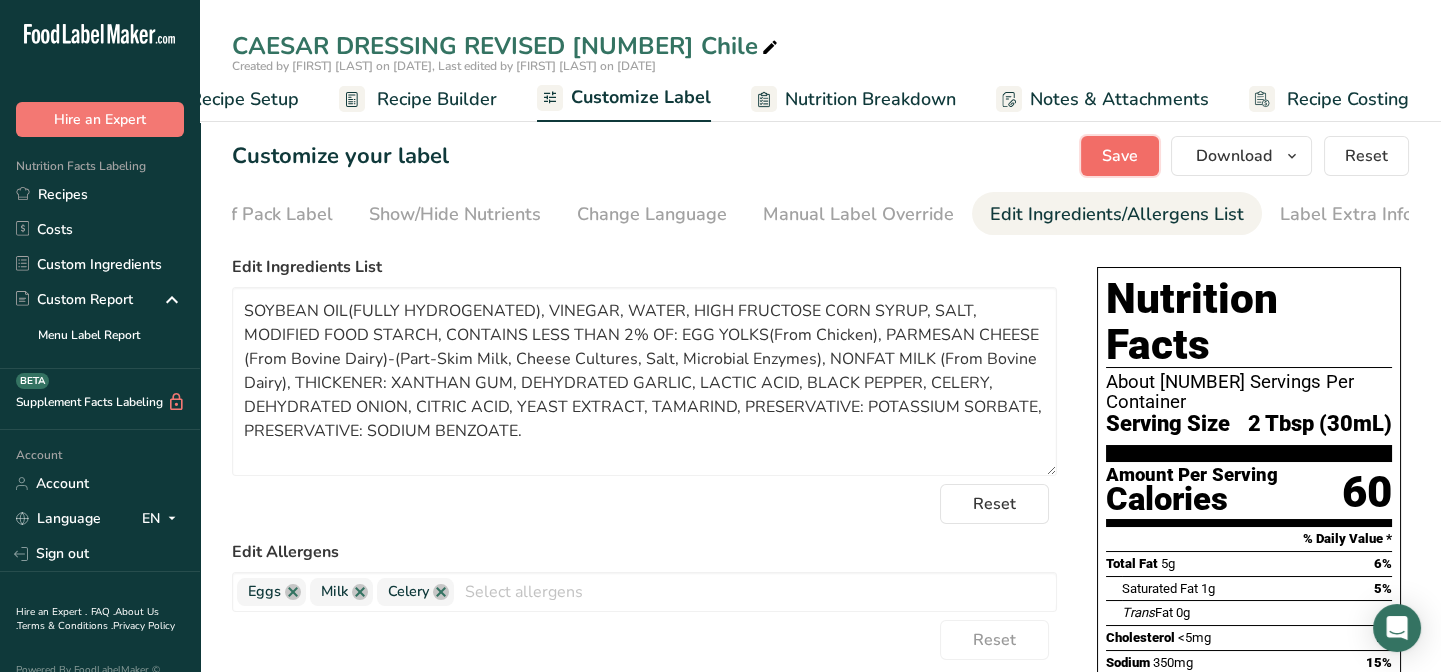 click on "Save" at bounding box center (1120, 156) 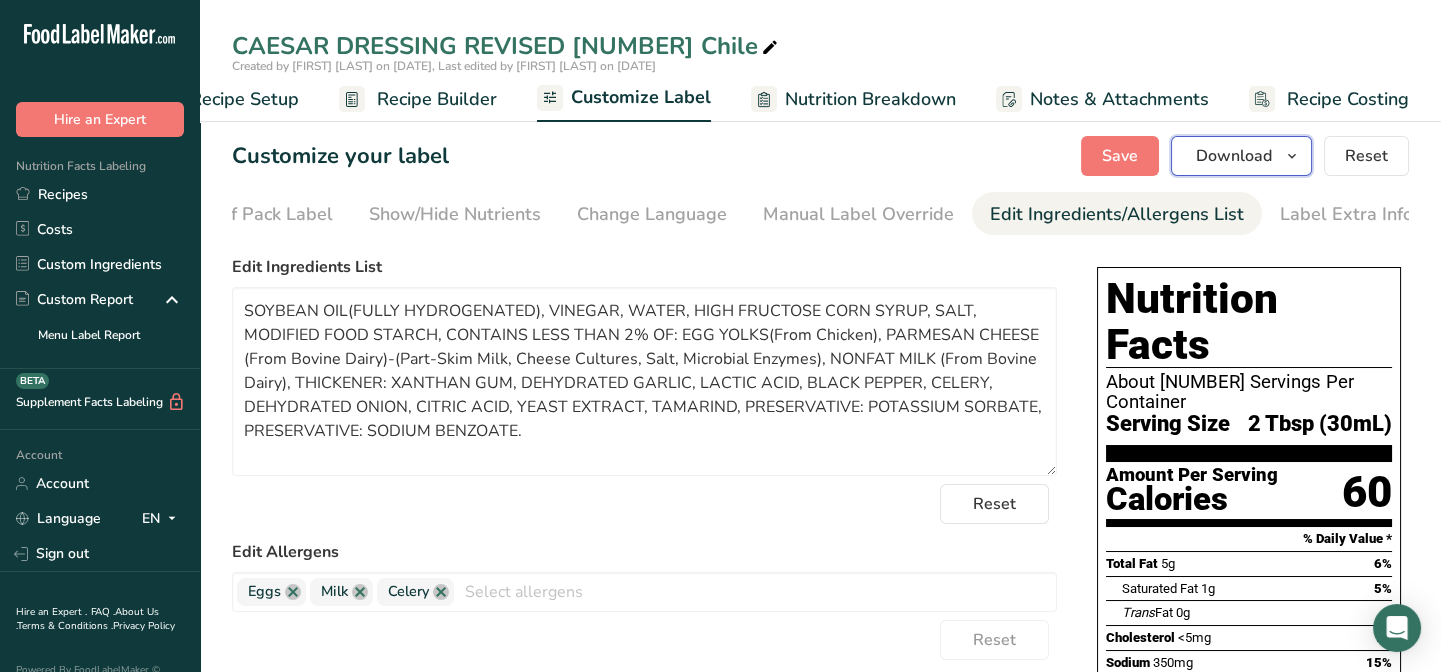 click on "Download" at bounding box center [1234, 156] 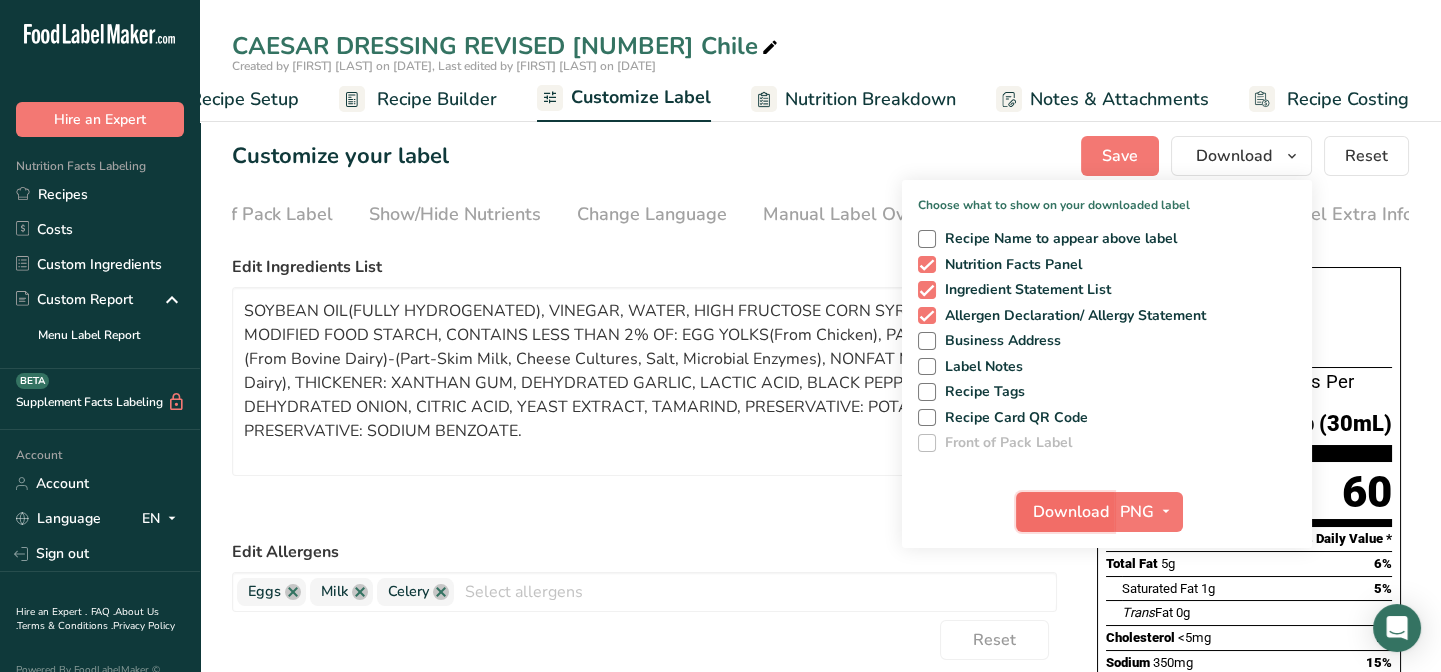 click on "Download" at bounding box center (1071, 512) 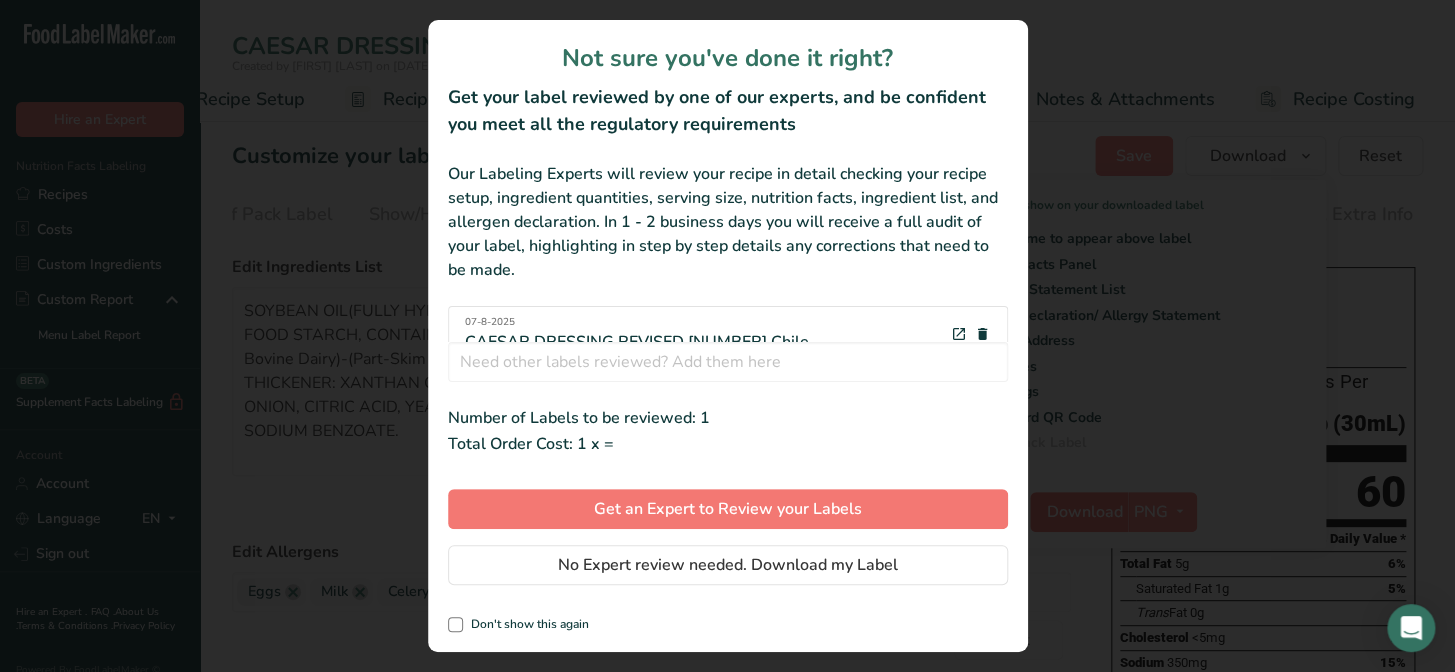 scroll, scrollTop: 0, scrollLeft: 261, axis: horizontal 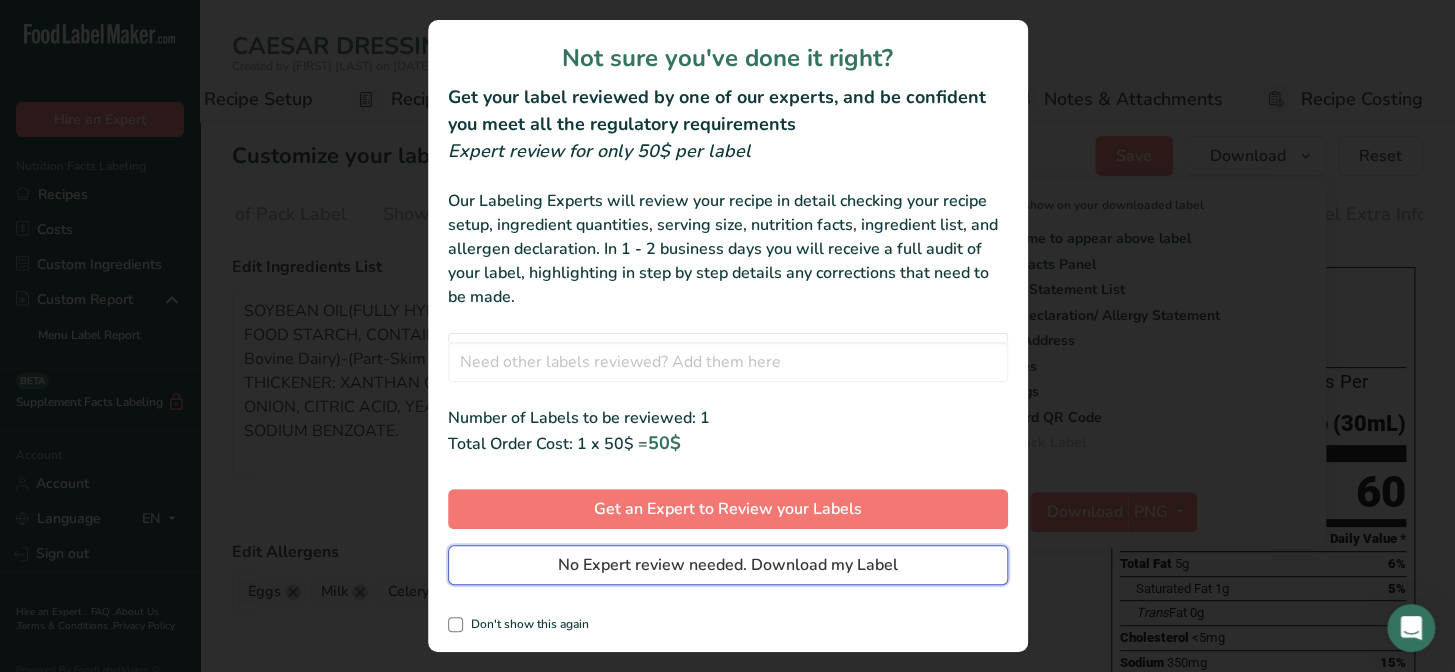 click on "No Expert review needed. Download my Label" at bounding box center (728, 565) 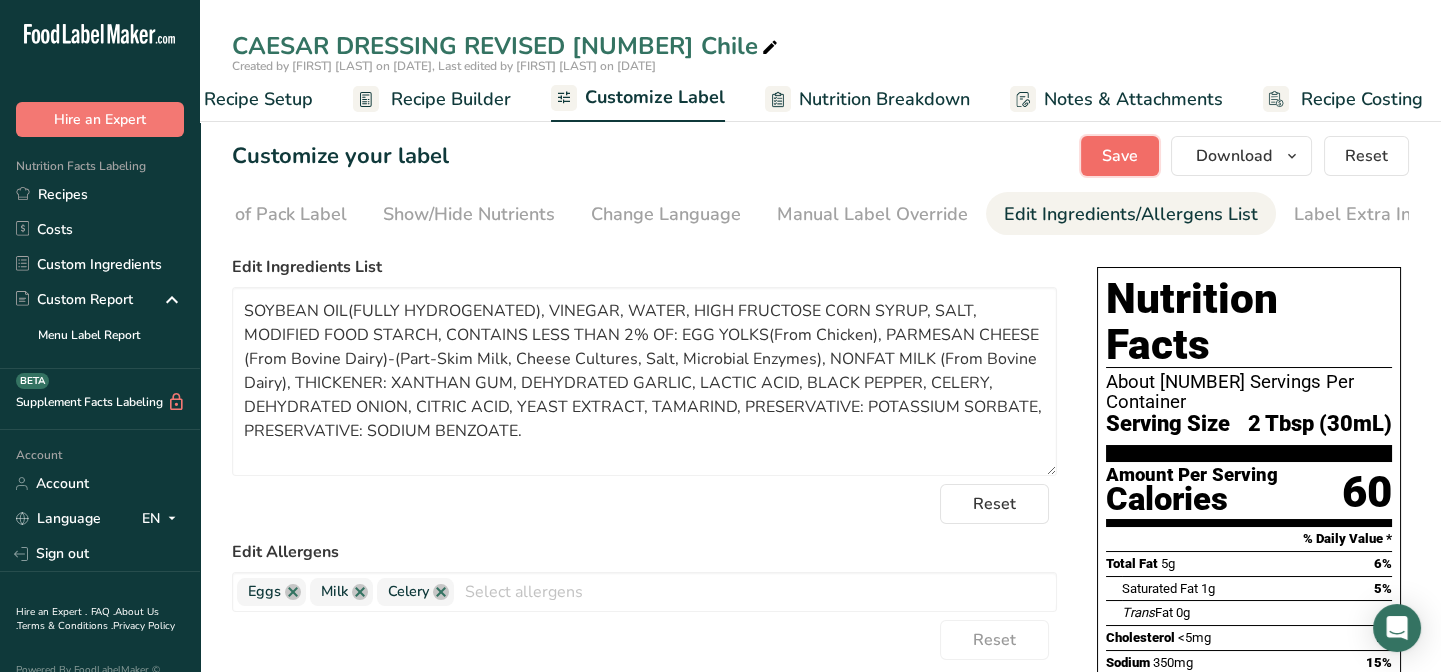 click on "Save" at bounding box center [1120, 156] 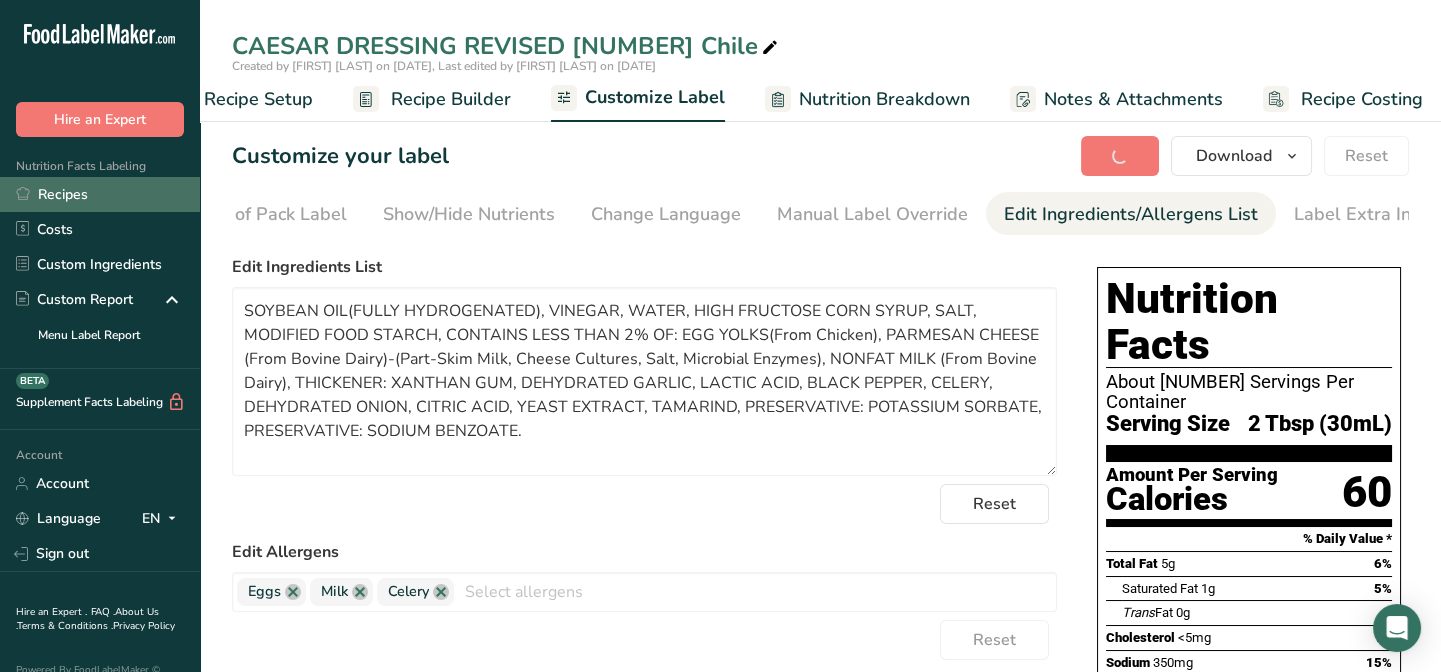 drag, startPoint x: 63, startPoint y: 196, endPoint x: 42, endPoint y: 195, distance: 21.023796 